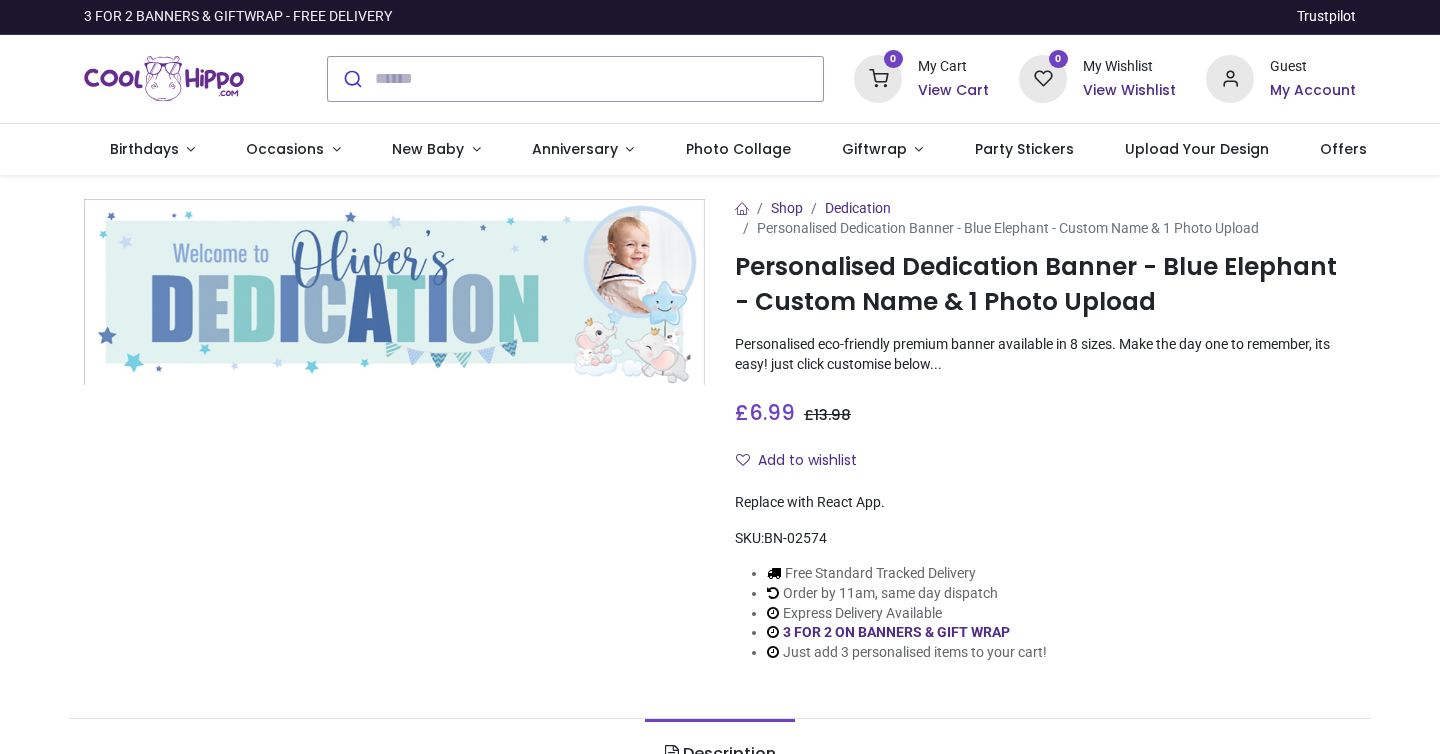 scroll, scrollTop: 0, scrollLeft: 0, axis: both 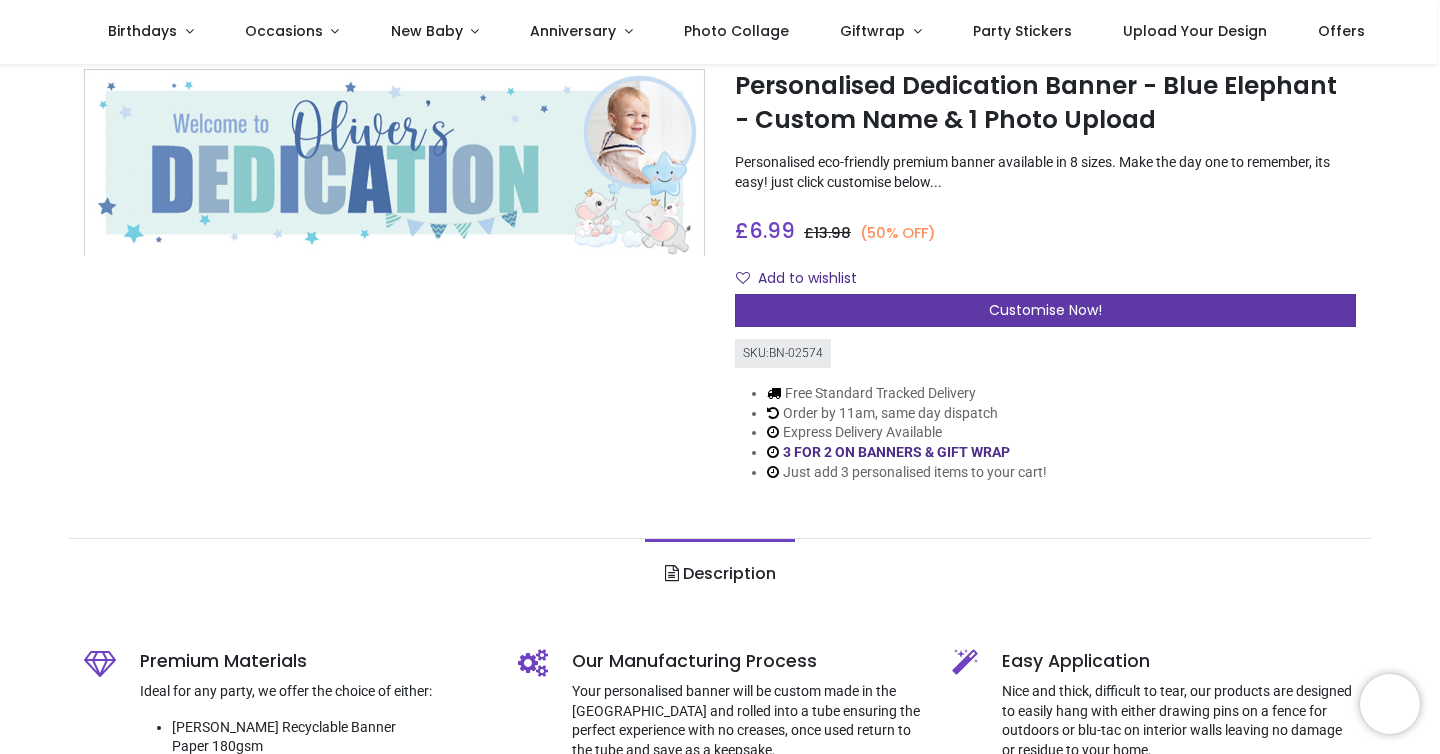 click on "Customise Now!" at bounding box center (1045, 310) 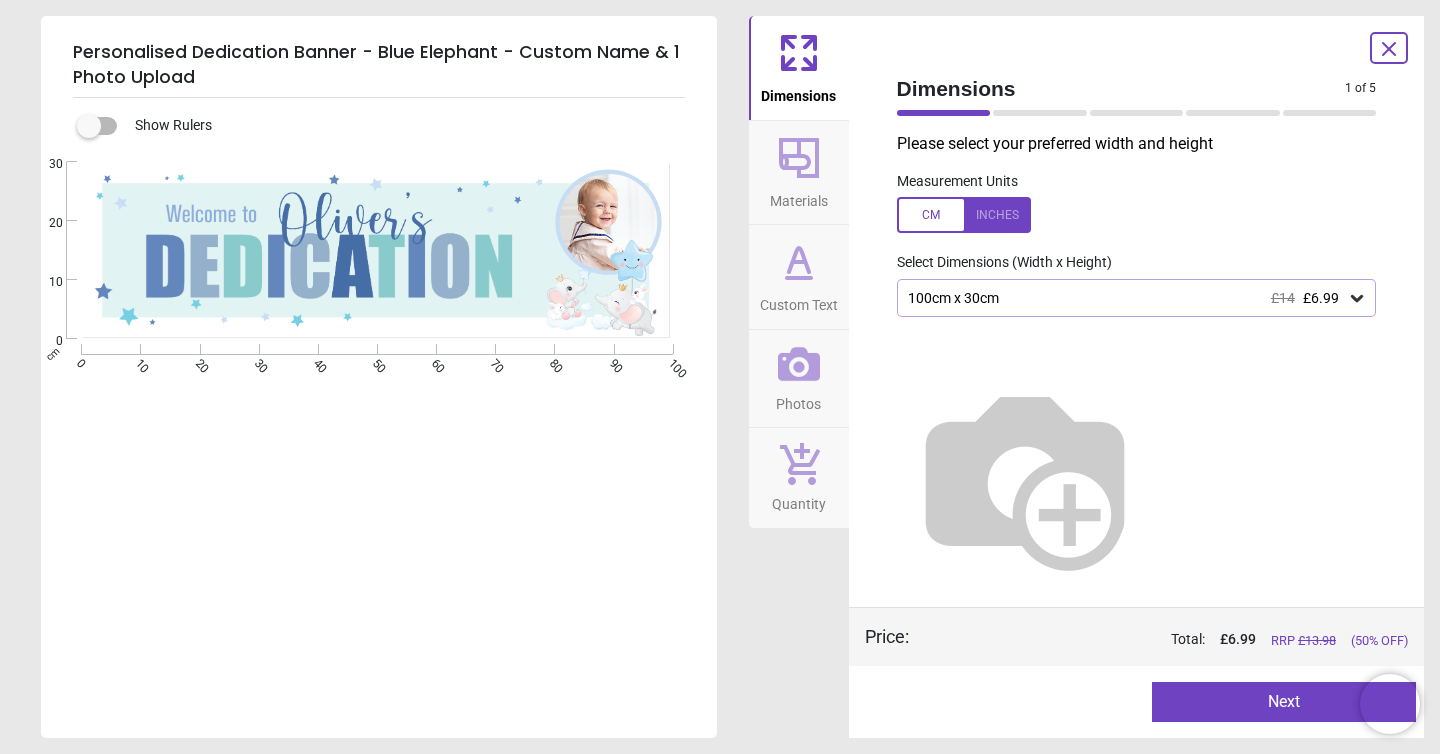 click at bounding box center (964, 215) 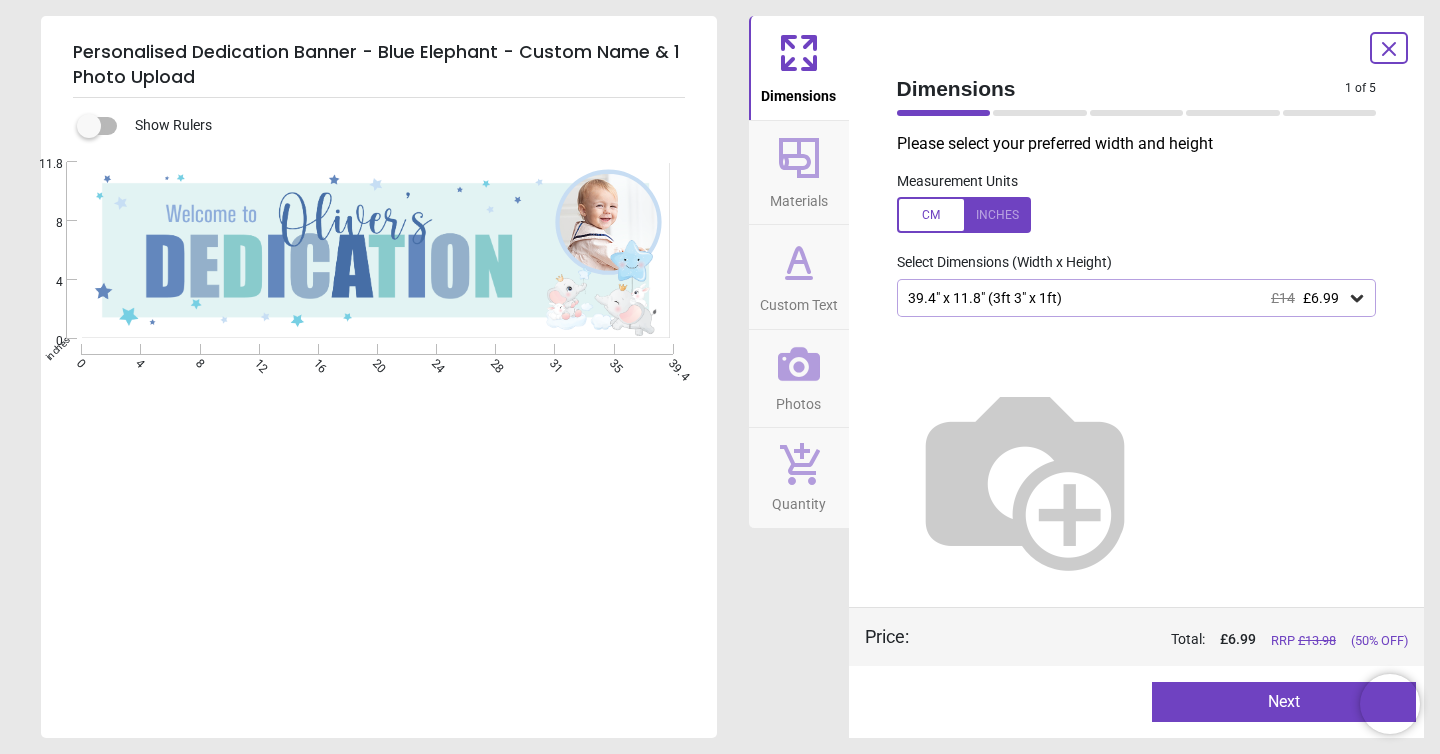 click at bounding box center (964, 215) 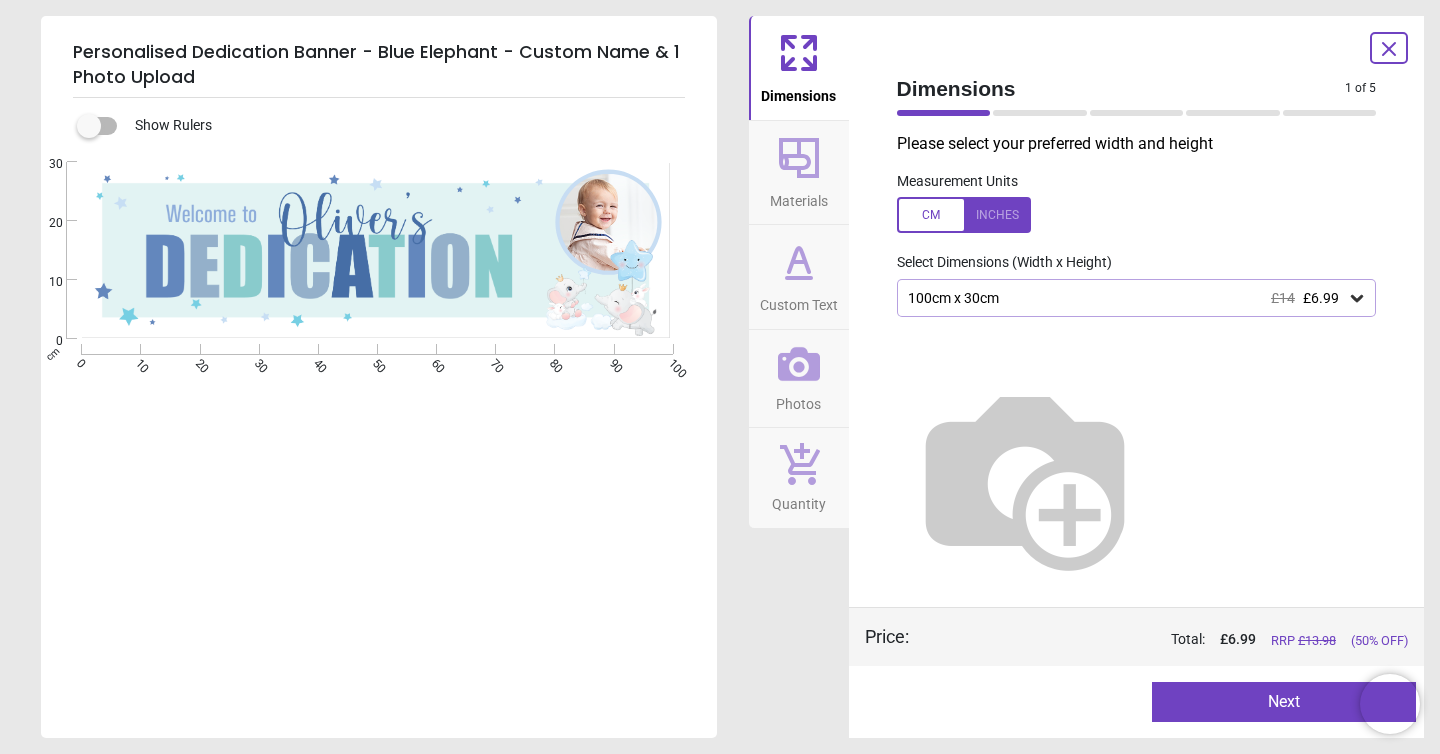 click on "100cm  x  30cm       £14 £6.99" at bounding box center (1127, 298) 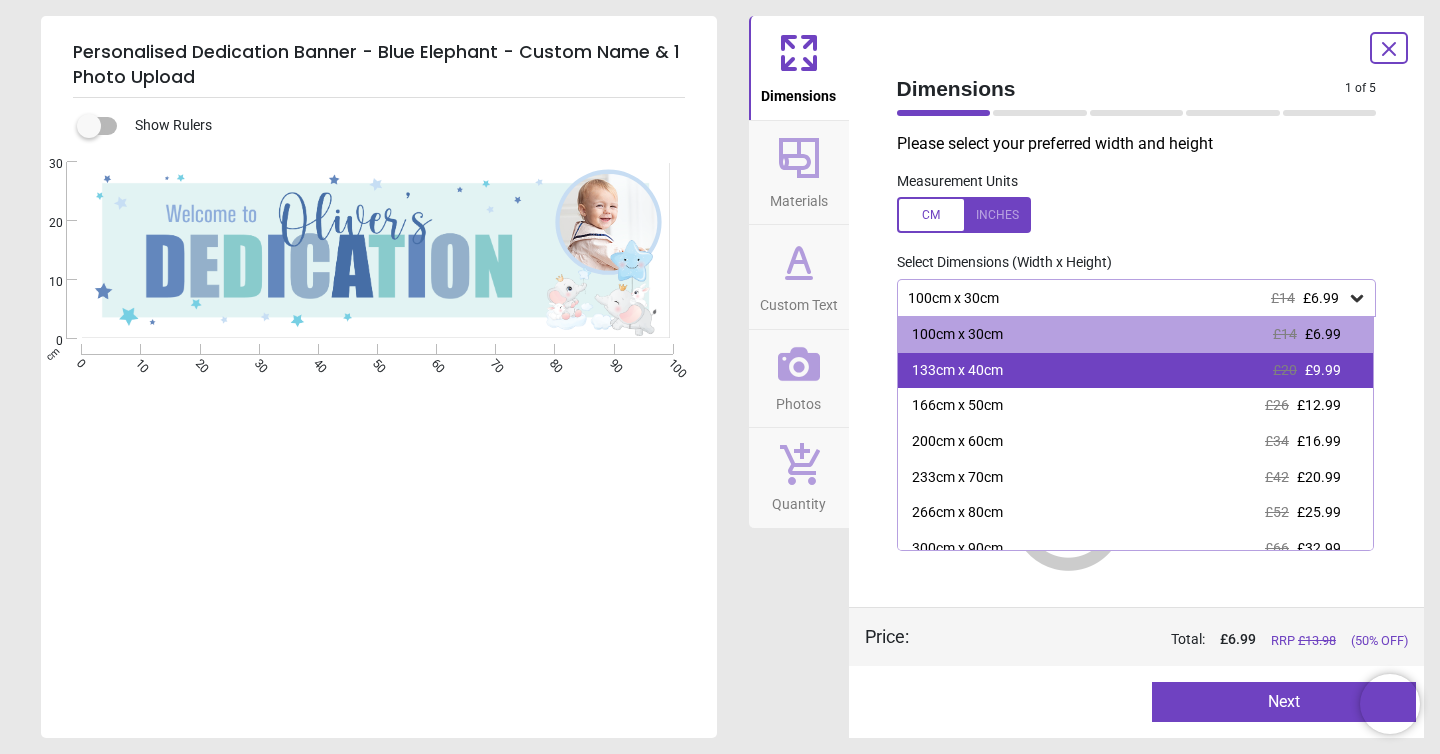 click on "£20 £9.99" at bounding box center [1307, 371] 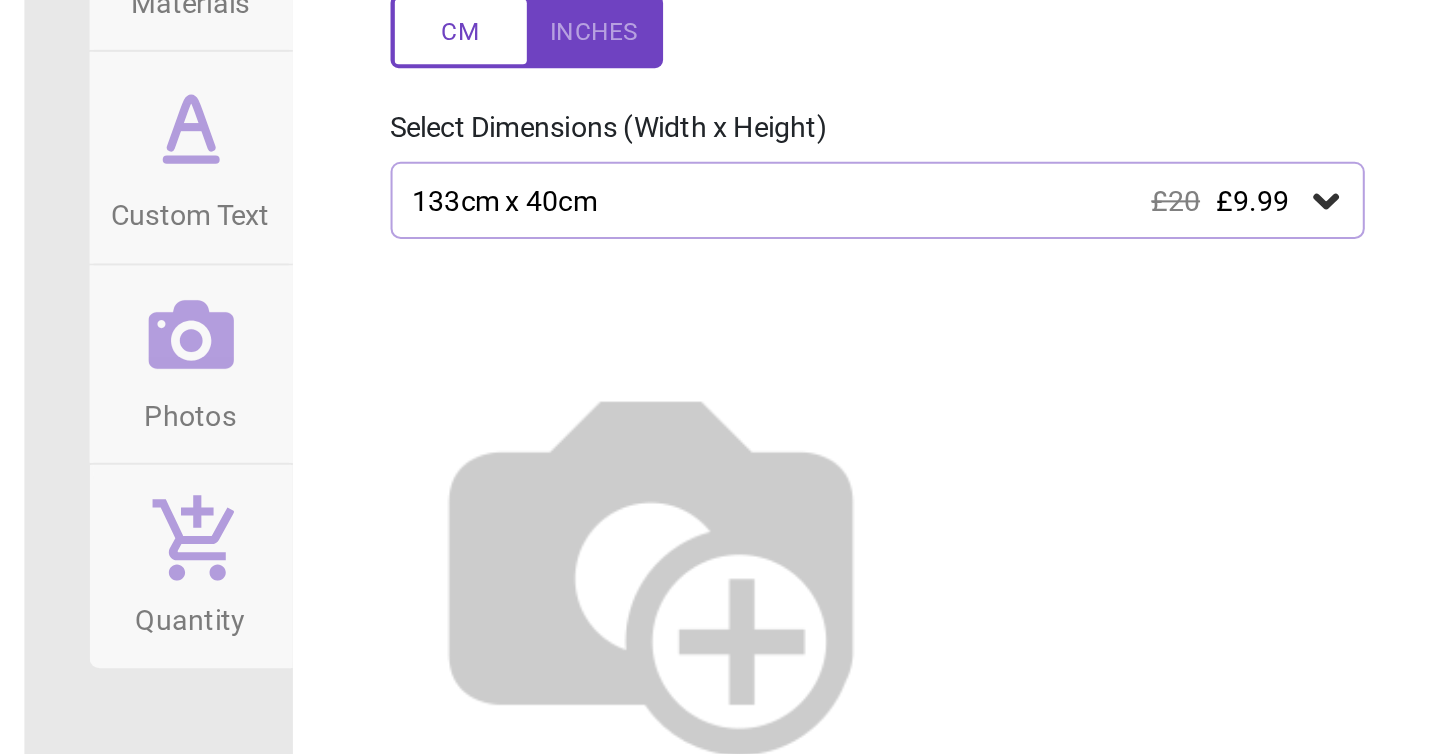 scroll, scrollTop: 0, scrollLeft: 0, axis: both 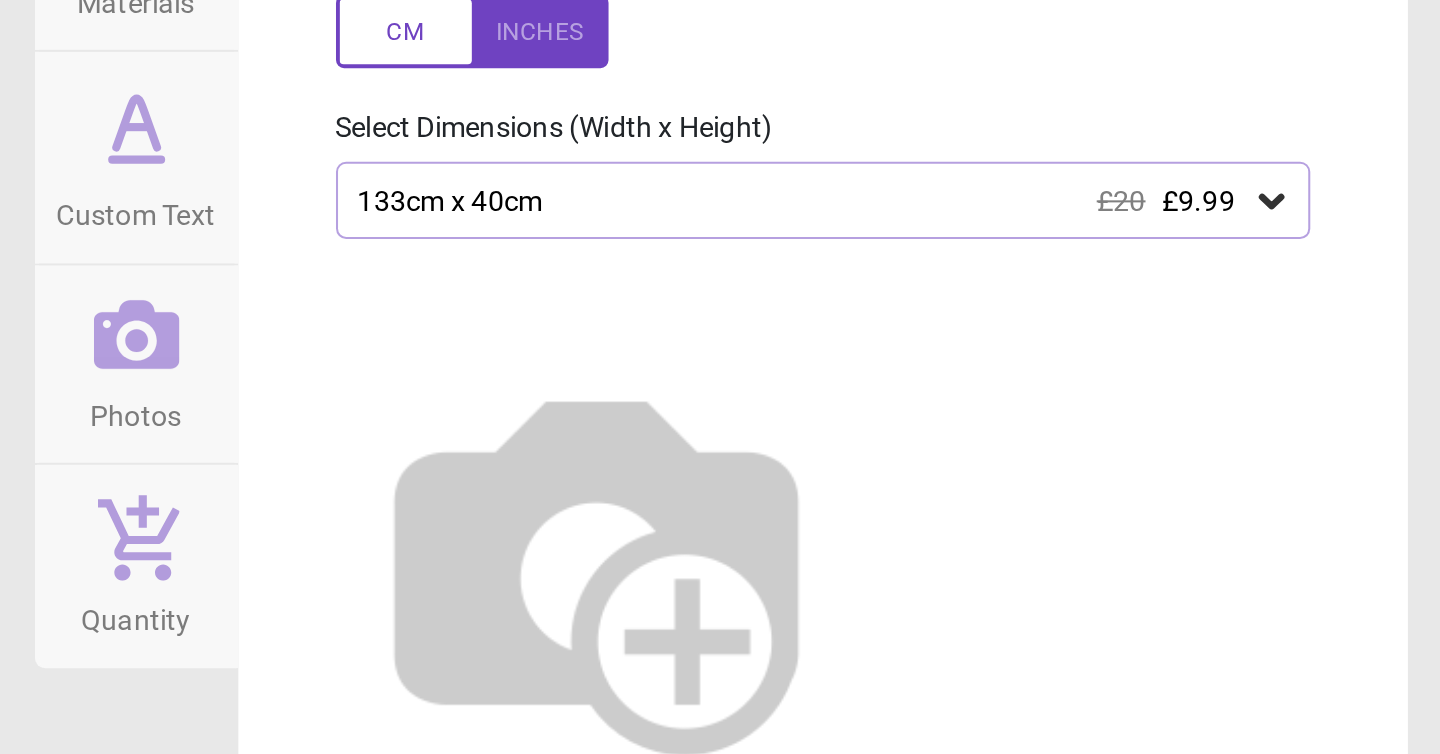 click on "133cm  x  40cm       £20 £9.99" at bounding box center (1127, 298) 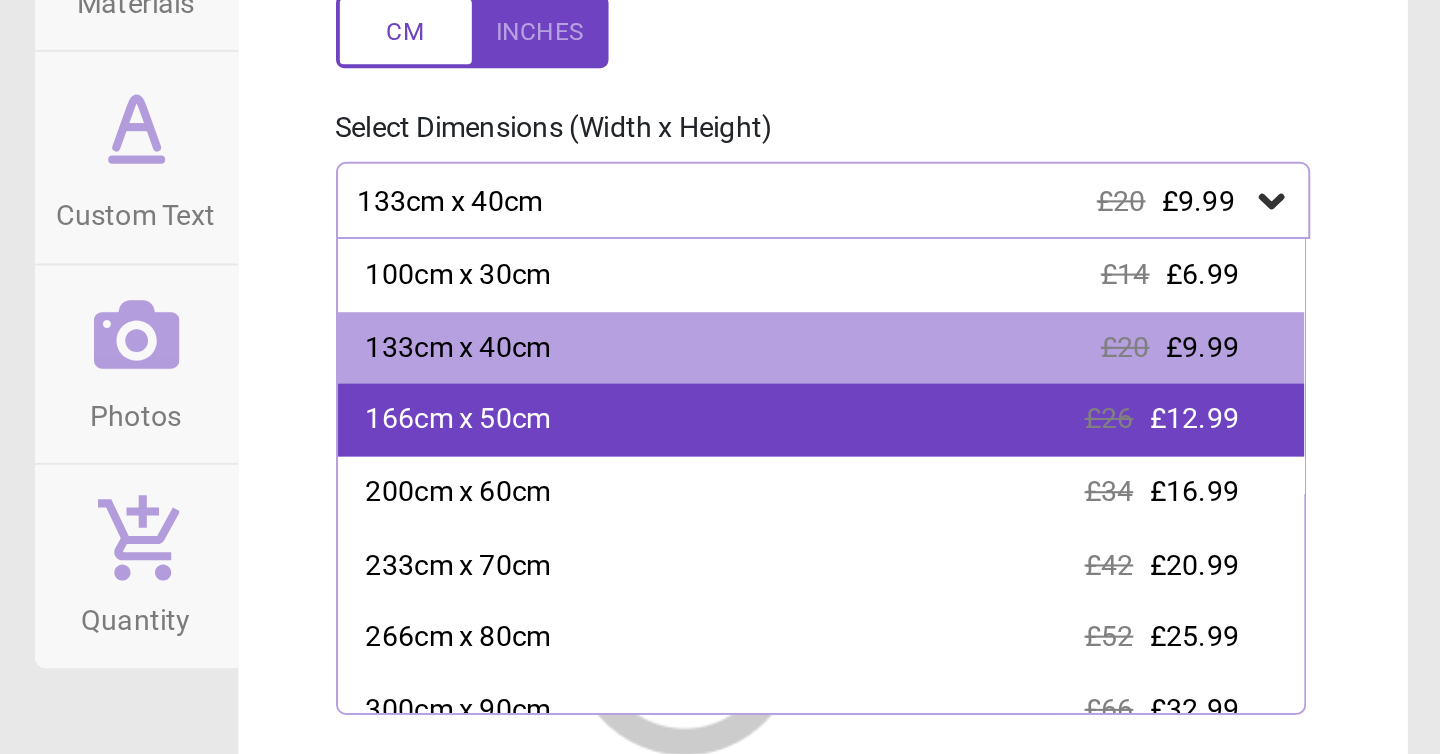 click on "166cm  x  50cm       £26 £12.99" at bounding box center [1136, 406] 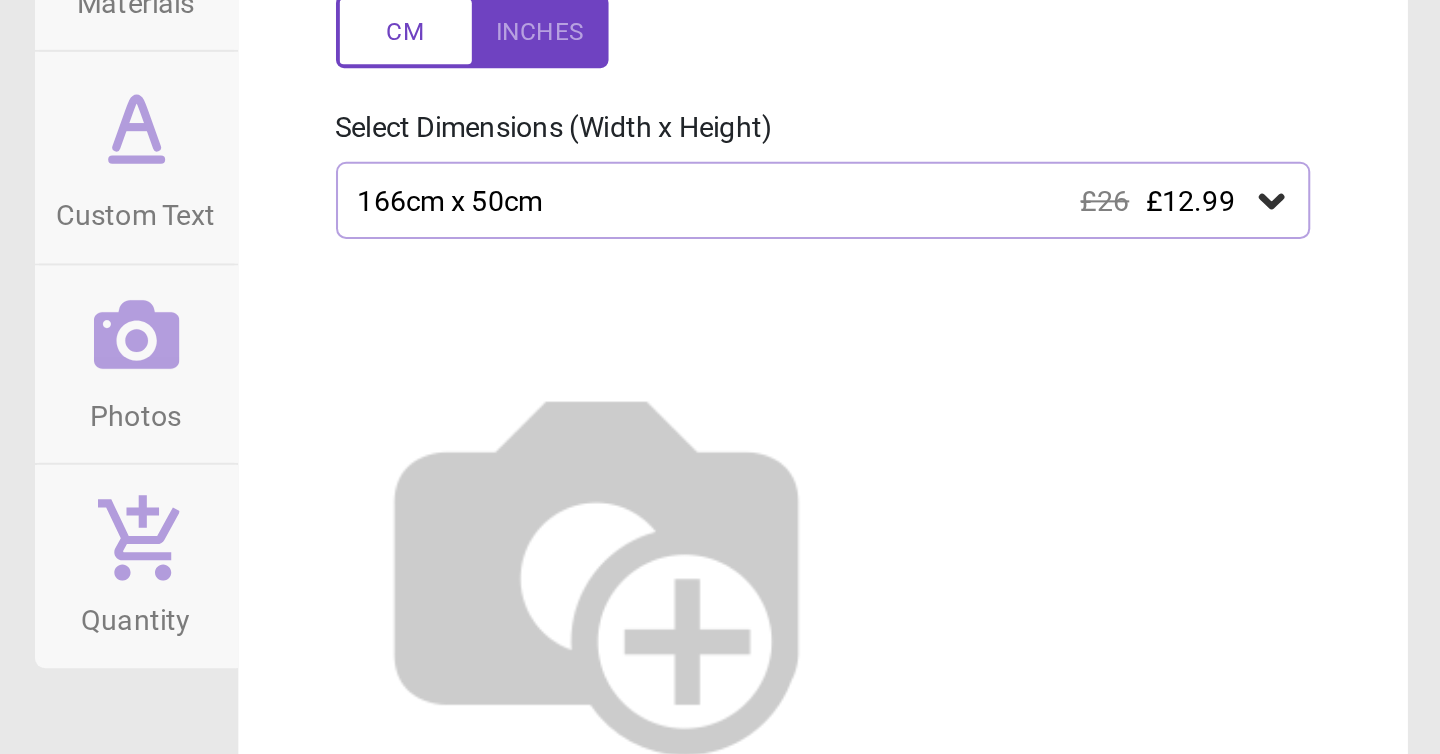click 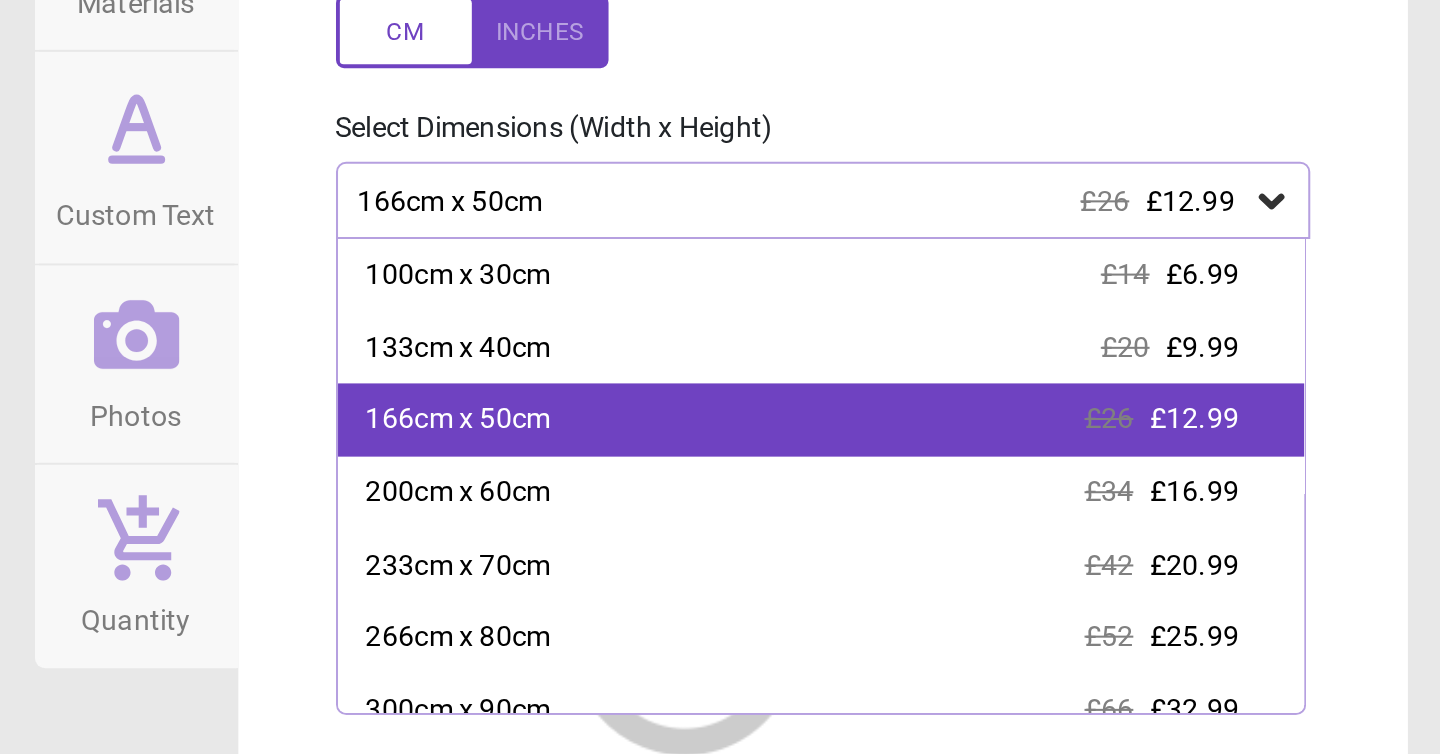 click on "166cm  x  50cm       £26 £12.99" at bounding box center (1136, 406) 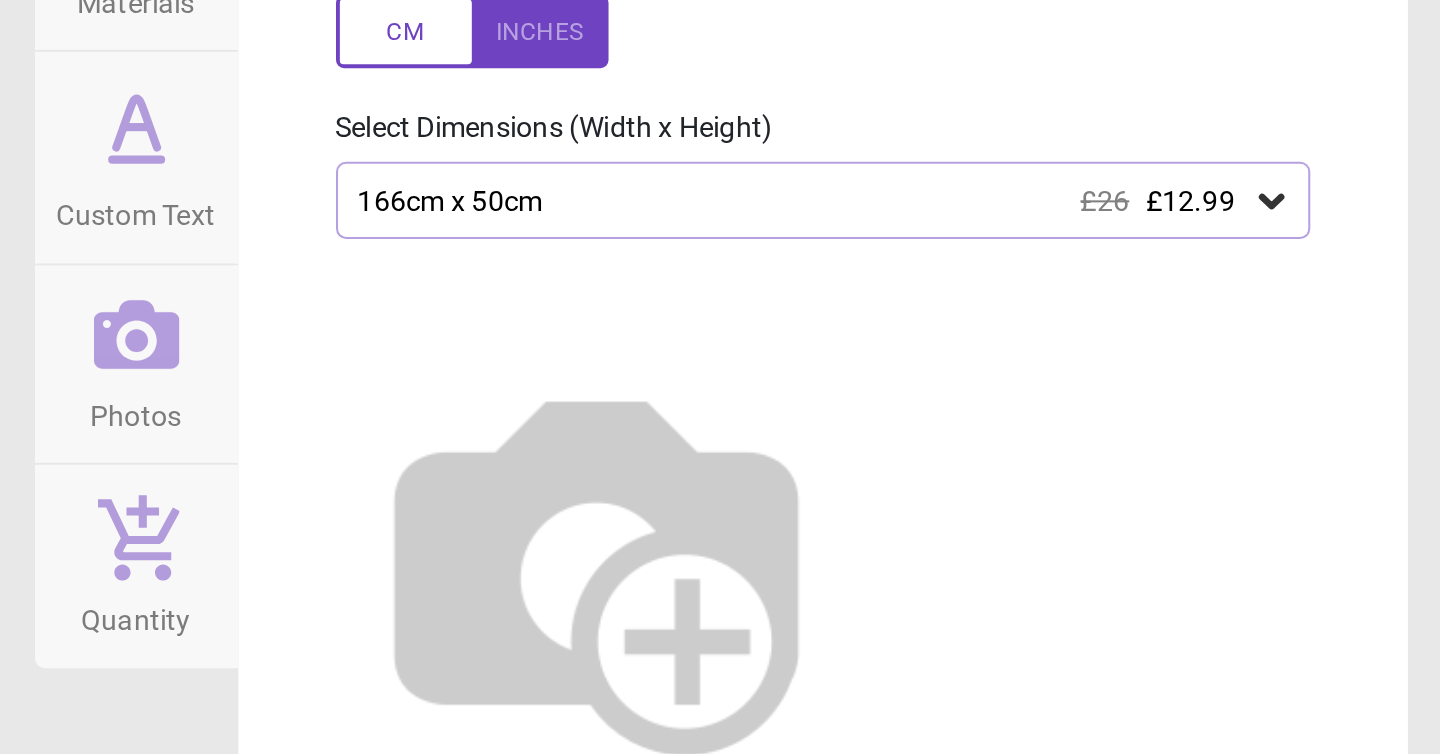 click 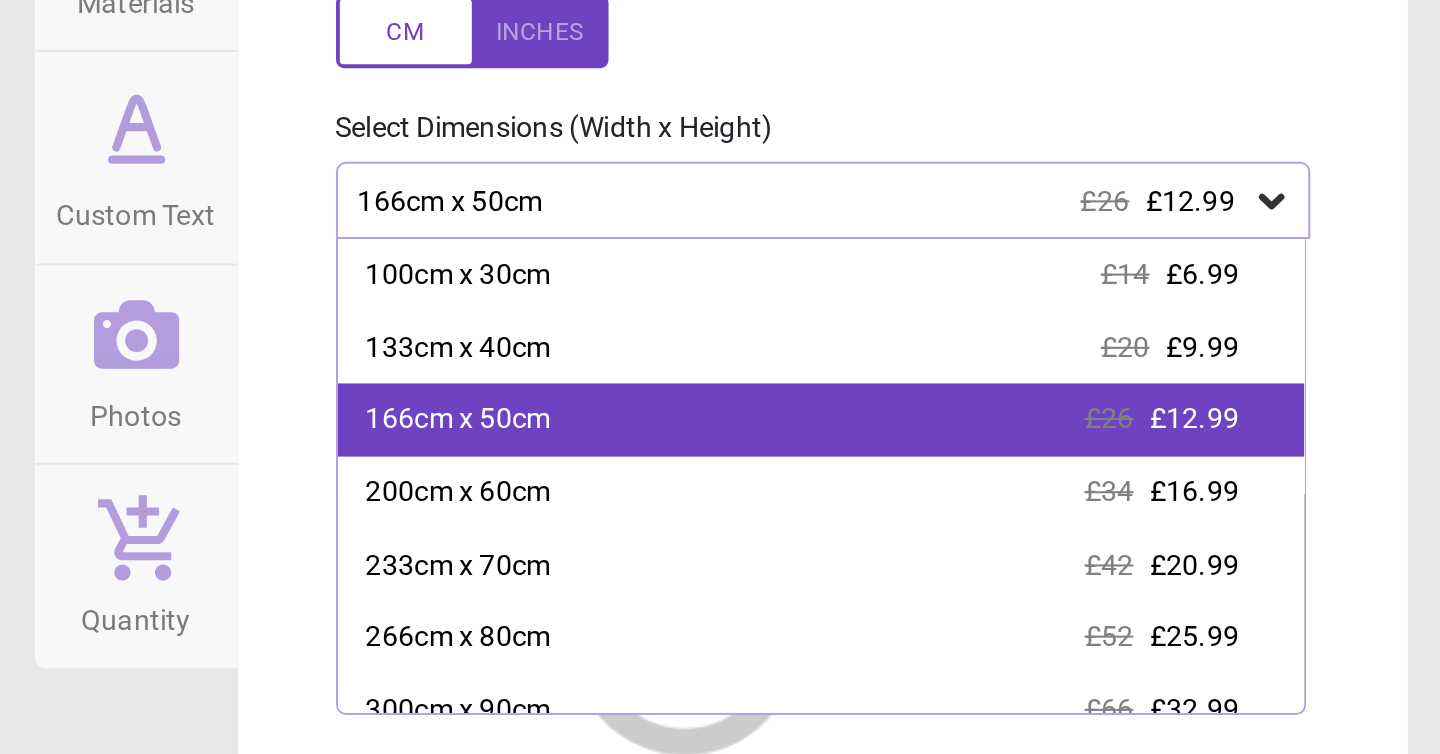 click on "166cm  x  50cm       £26 £12.99" at bounding box center [1136, 406] 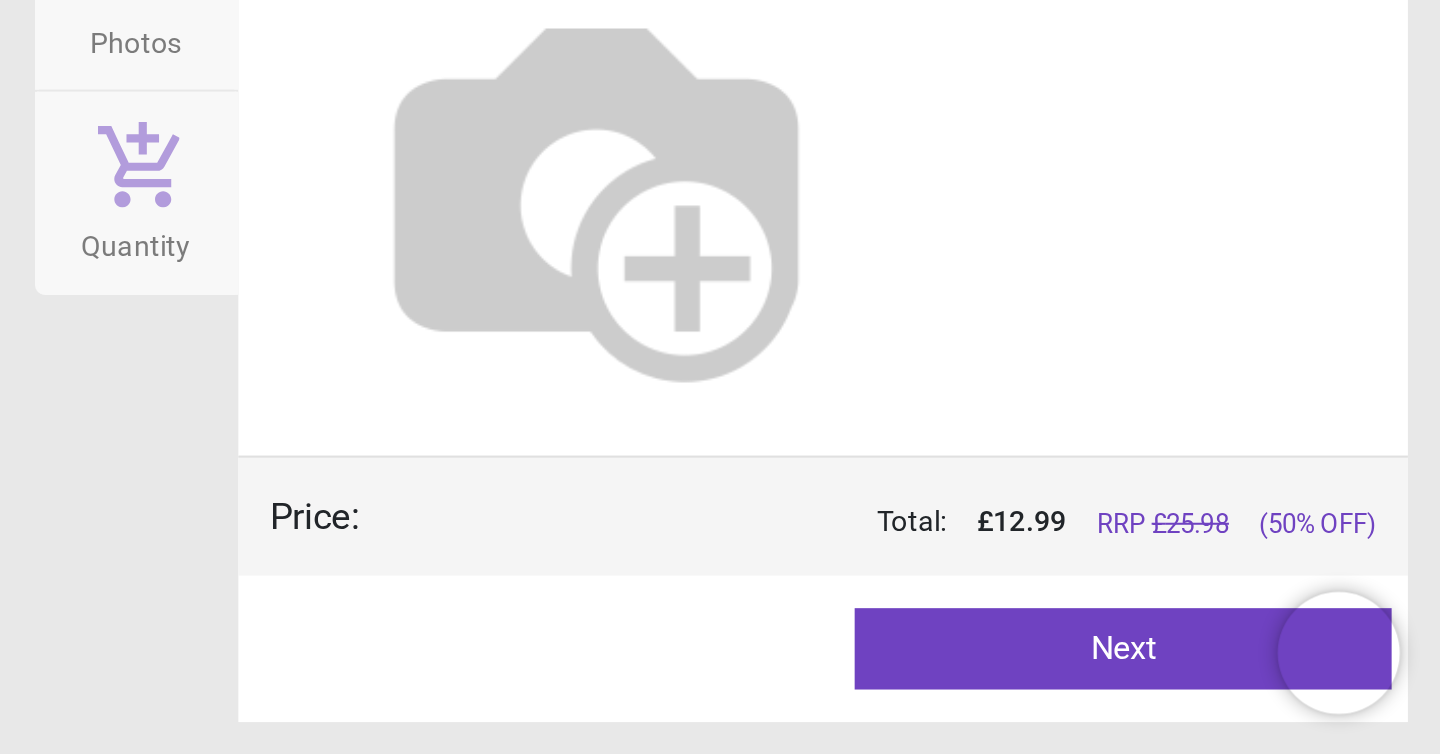 click on "Next" at bounding box center (1284, 702) 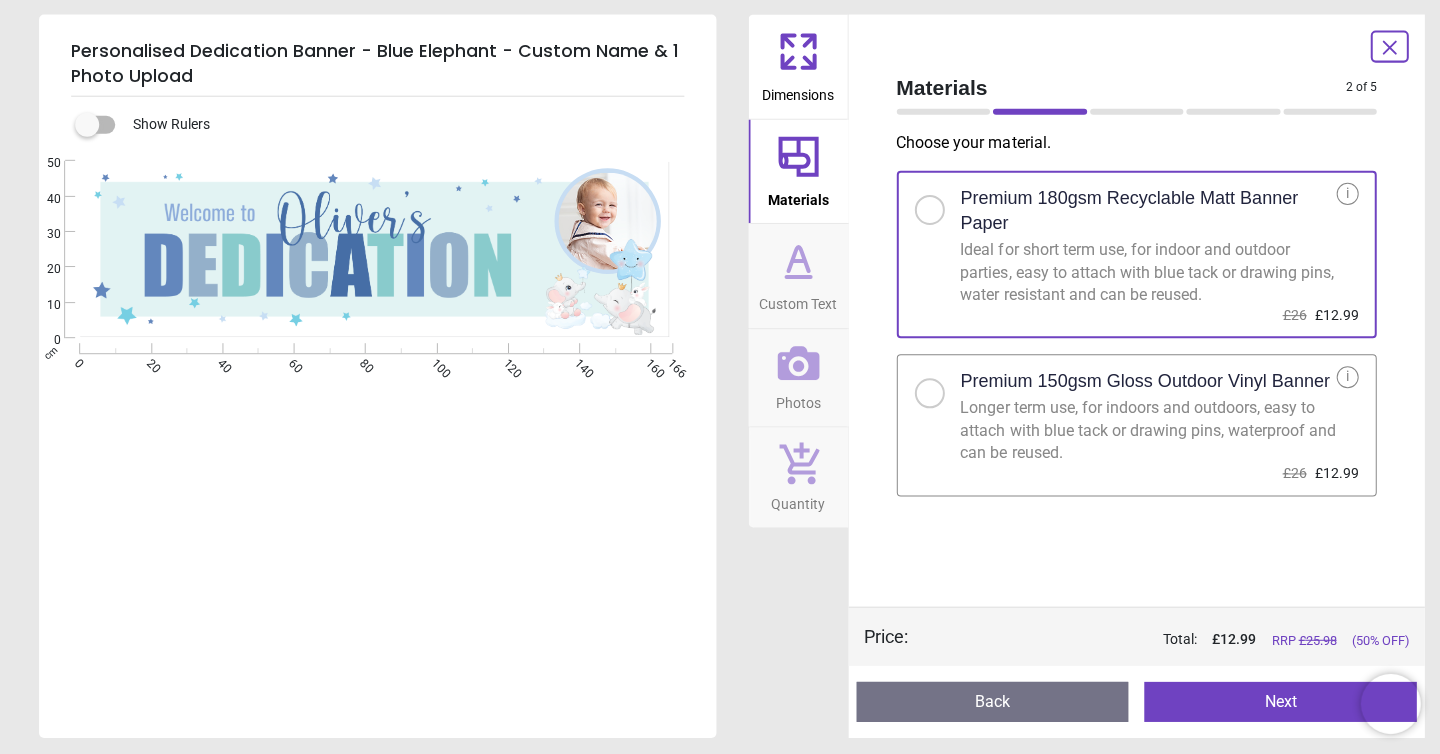 scroll, scrollTop: 0, scrollLeft: 0, axis: both 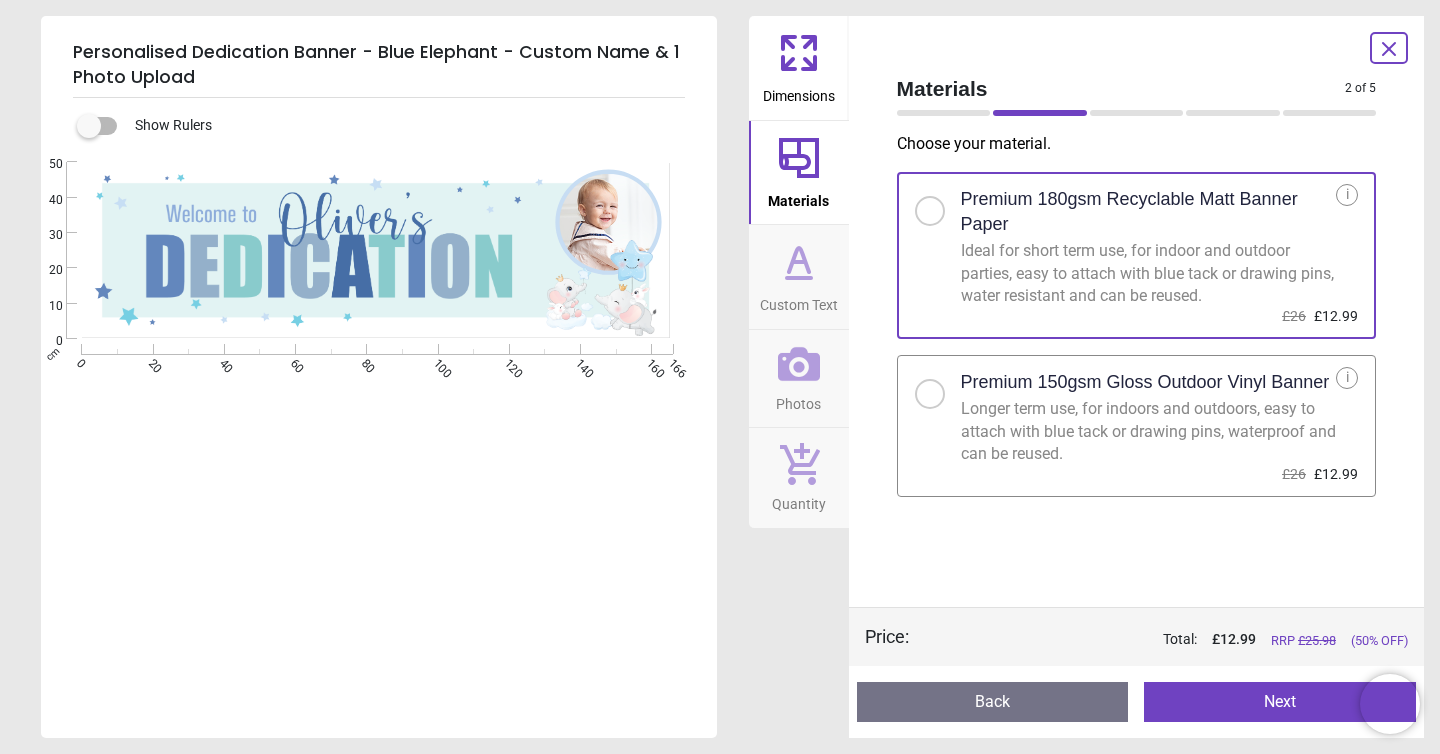 click on "Next" at bounding box center [1280, 702] 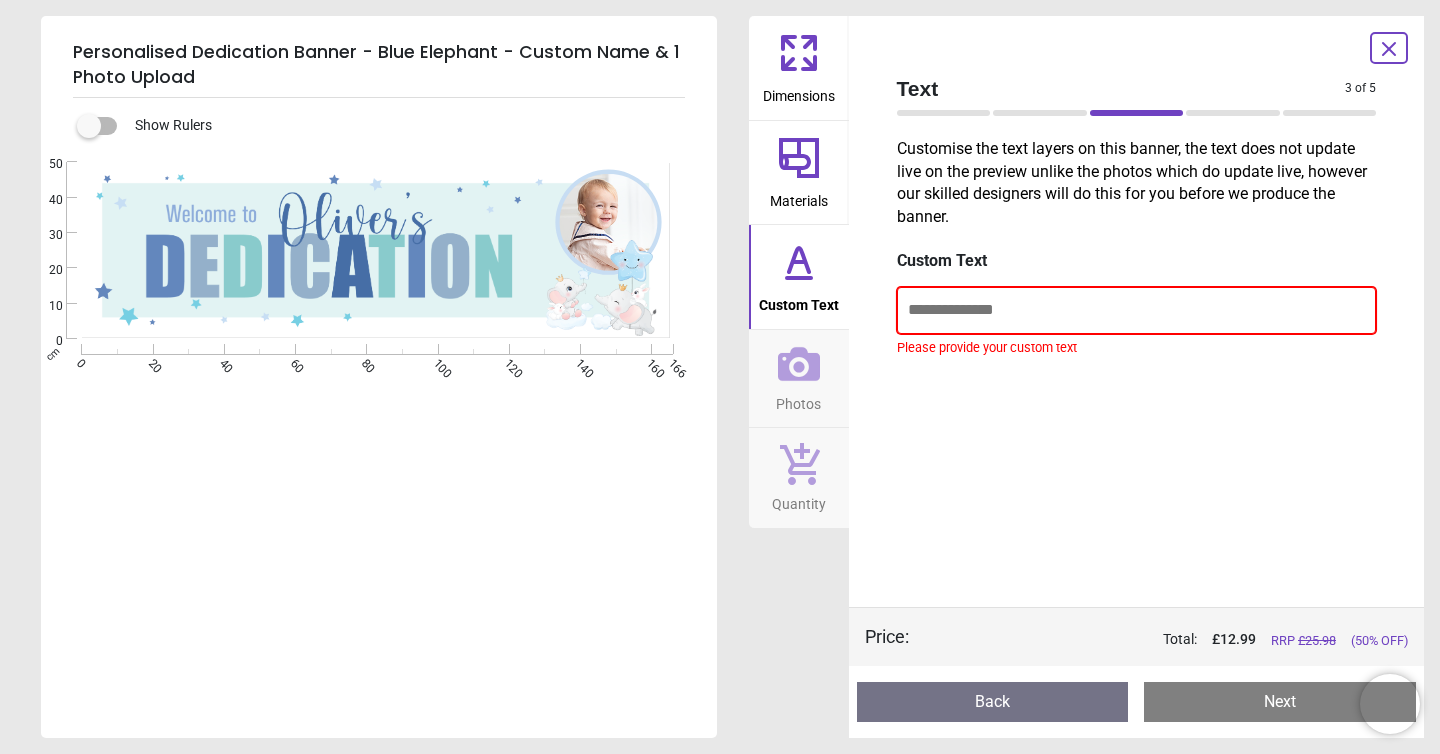 click at bounding box center [1137, 310] 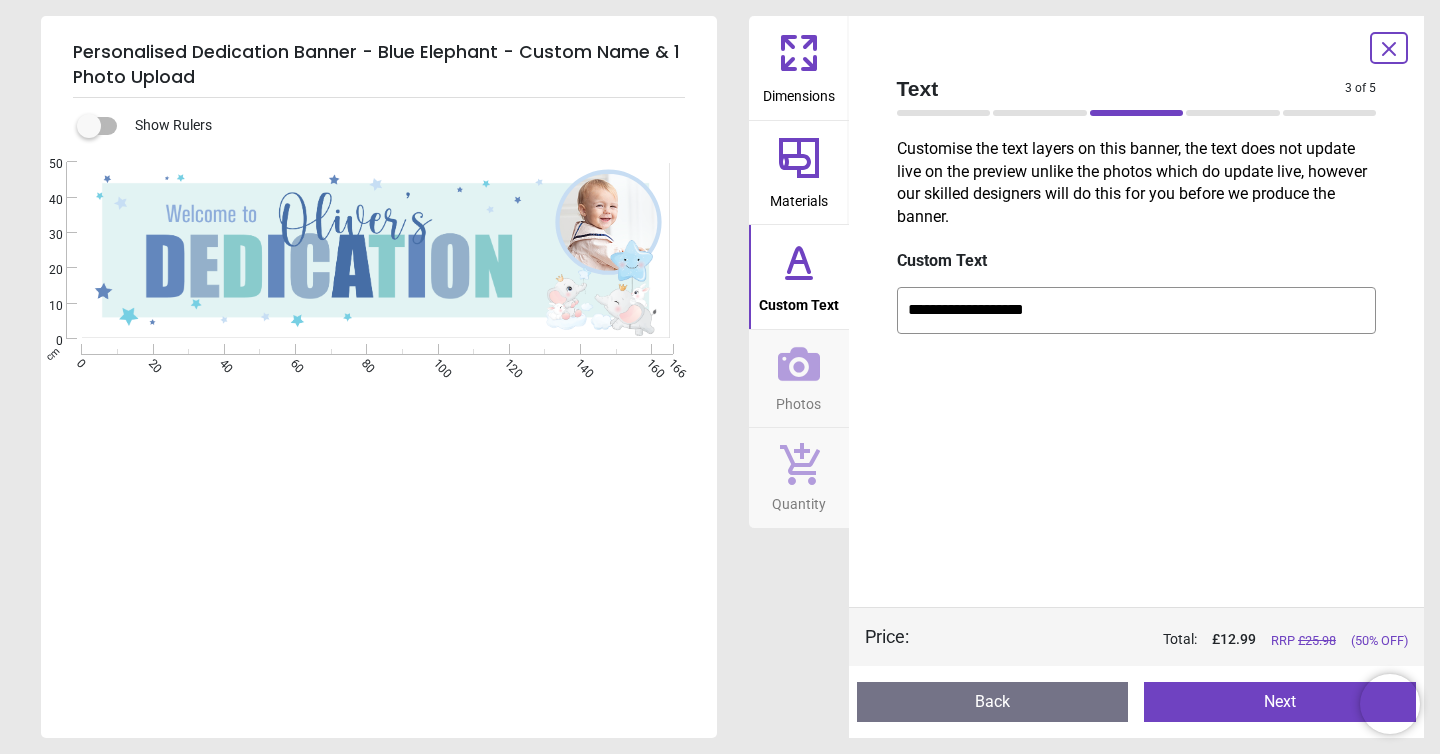 type on "**********" 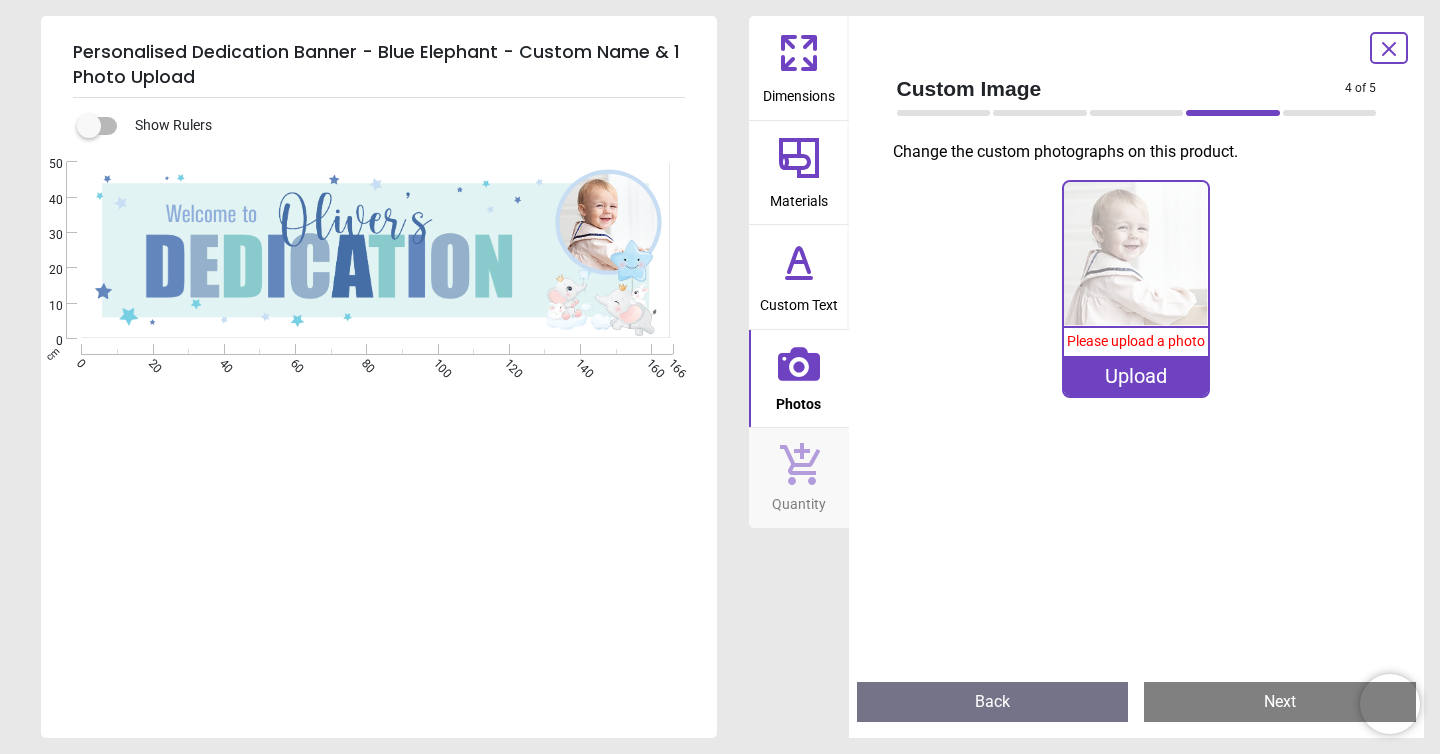 click on "Upload" at bounding box center [1136, 376] 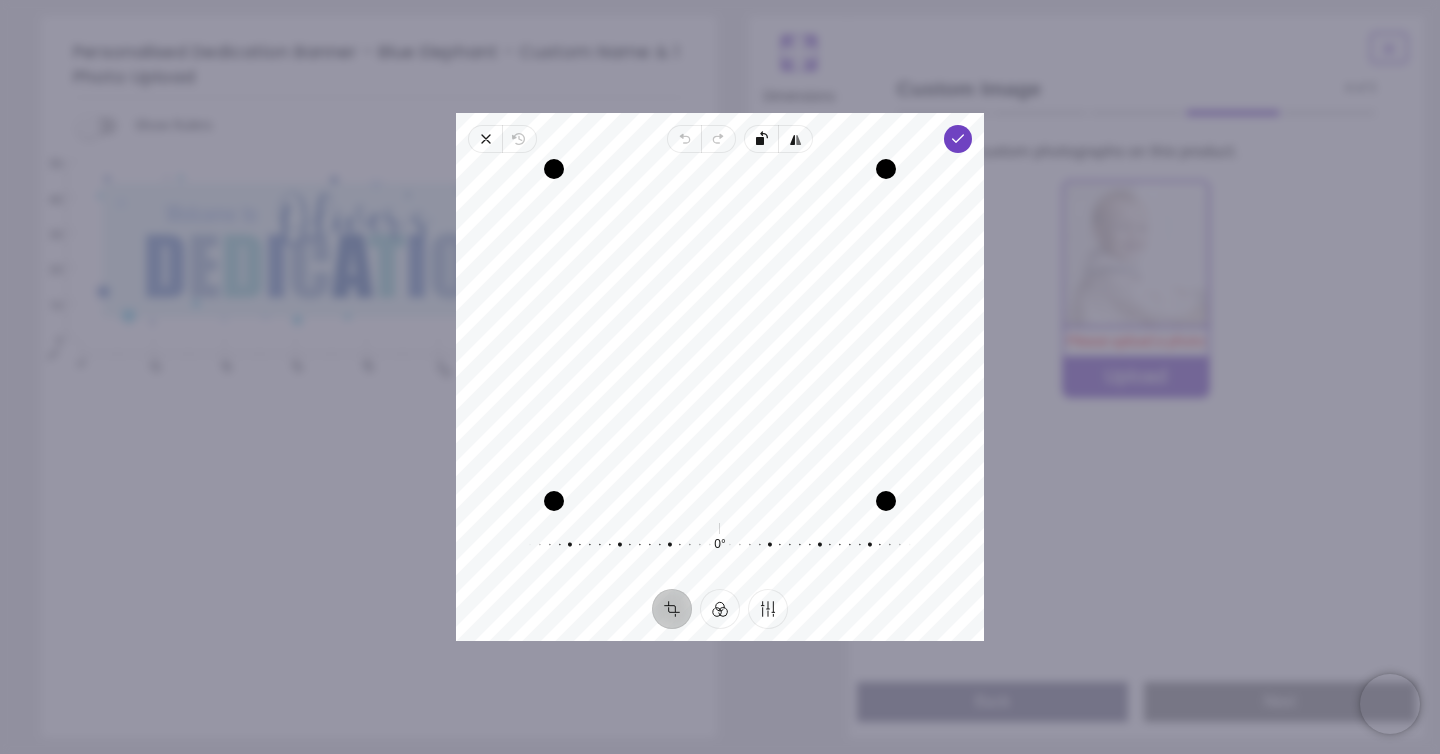 drag, startPoint x: 715, startPoint y: 350, endPoint x: 704, endPoint y: 449, distance: 99.60924 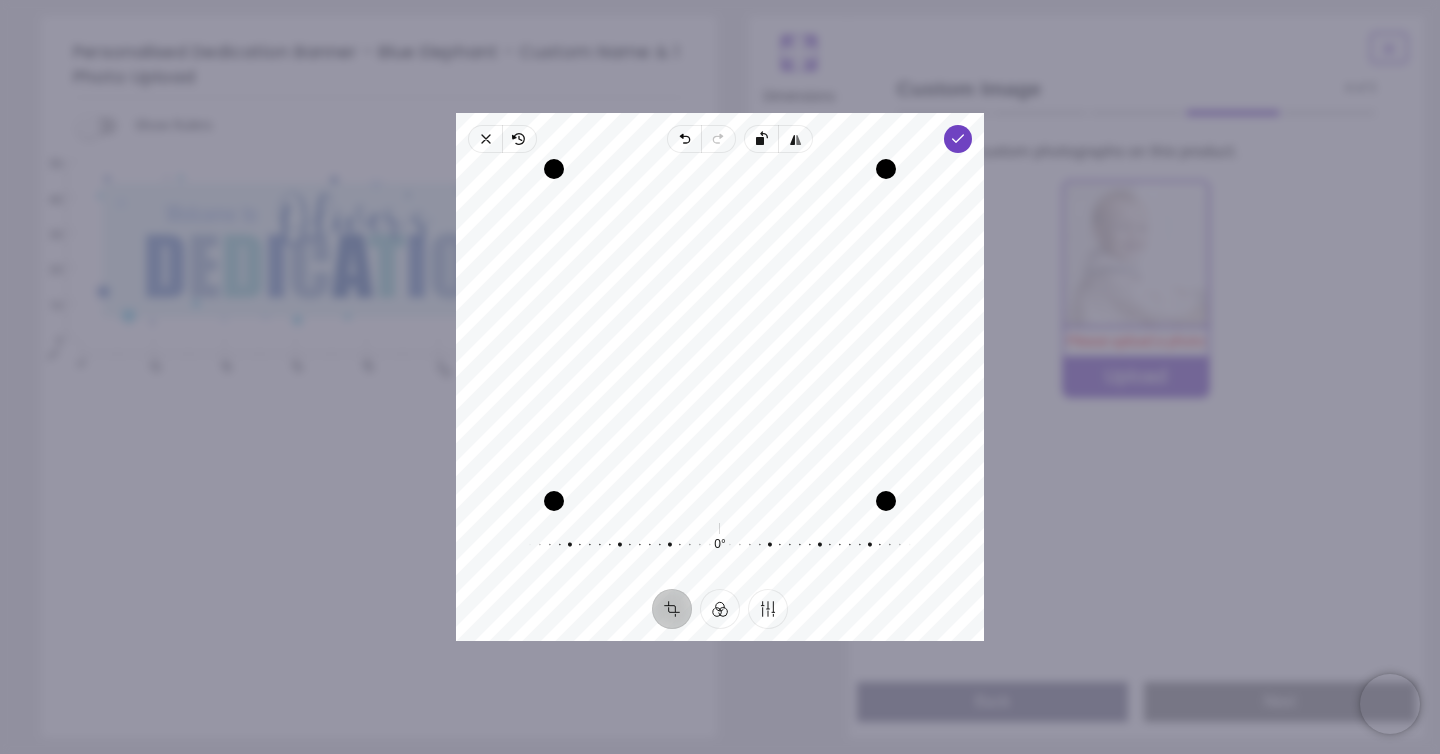 drag, startPoint x: 710, startPoint y: 331, endPoint x: 706, endPoint y: 398, distance: 67.11929 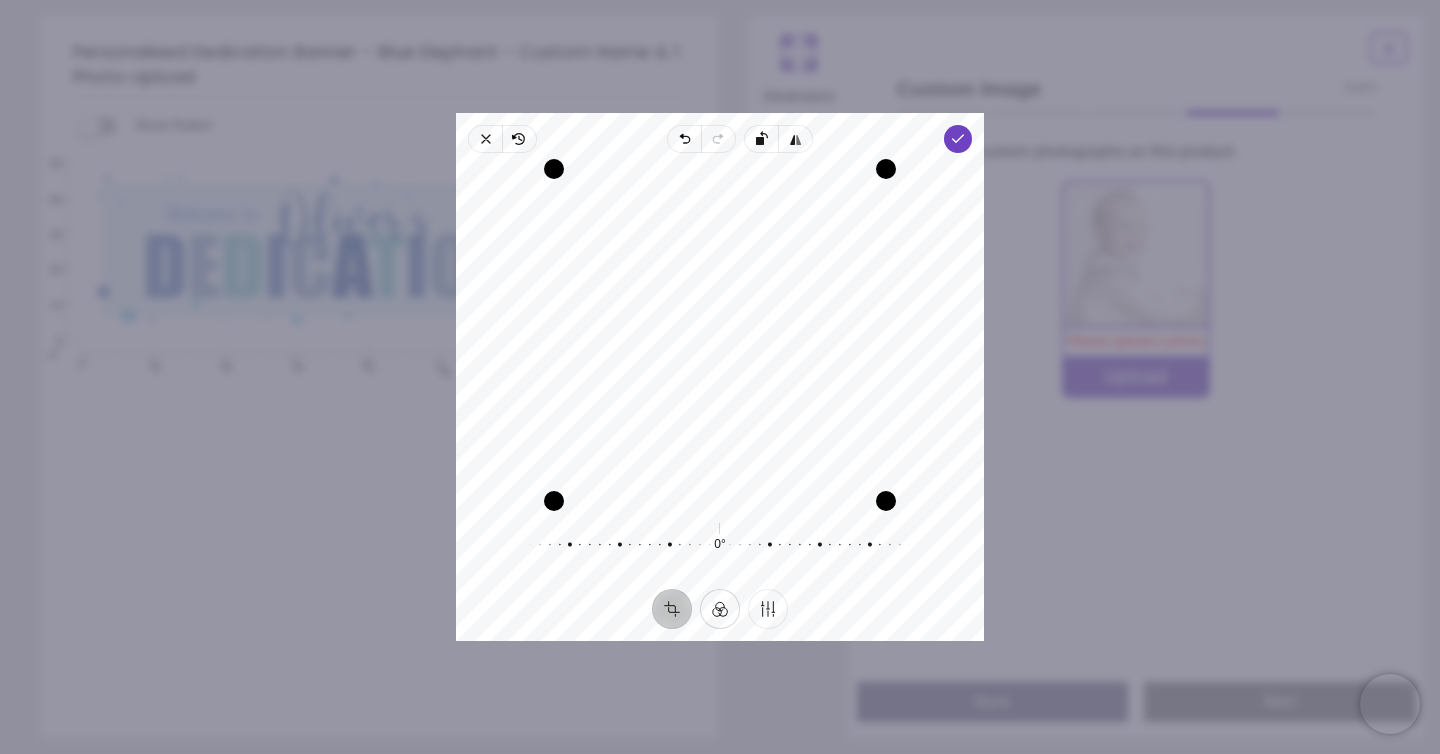 click on "Filter" at bounding box center [720, 609] 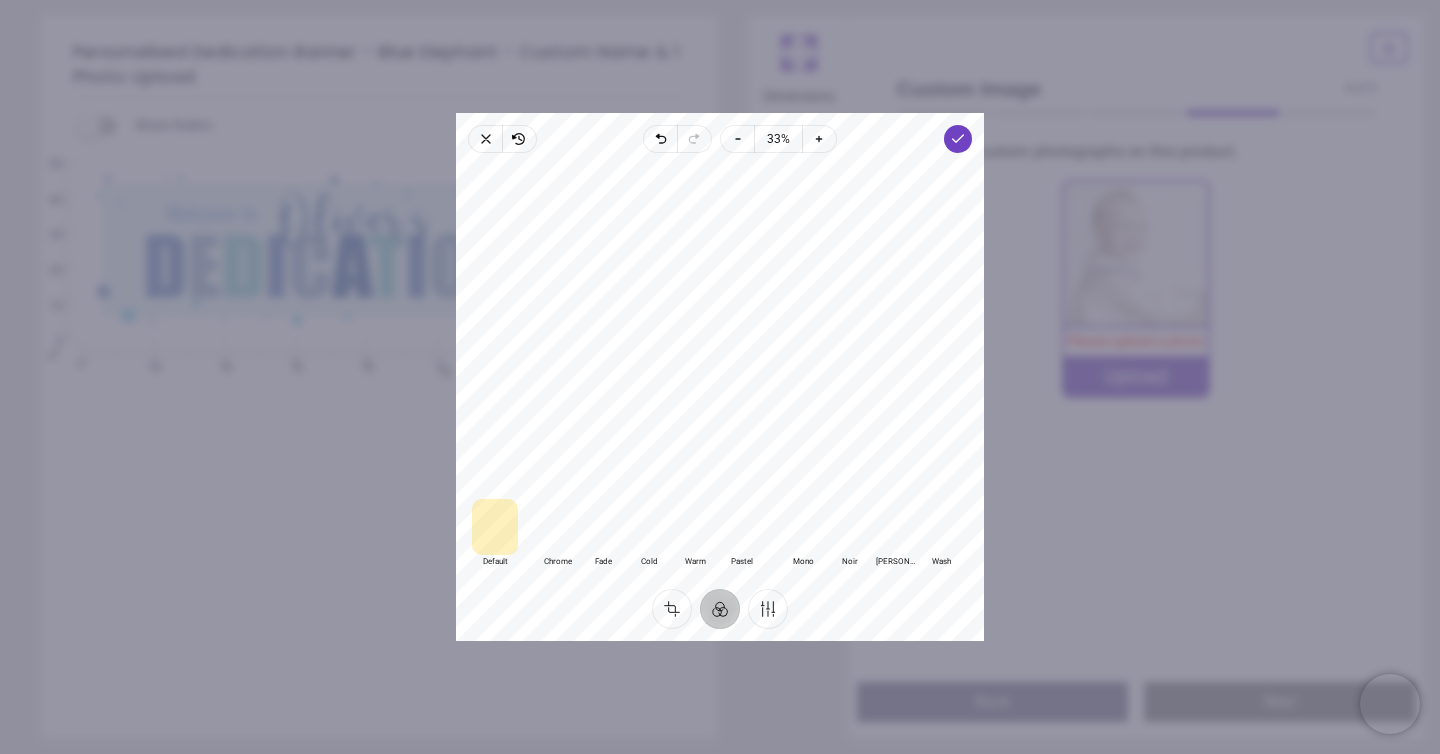 click at bounding box center (557, 527) 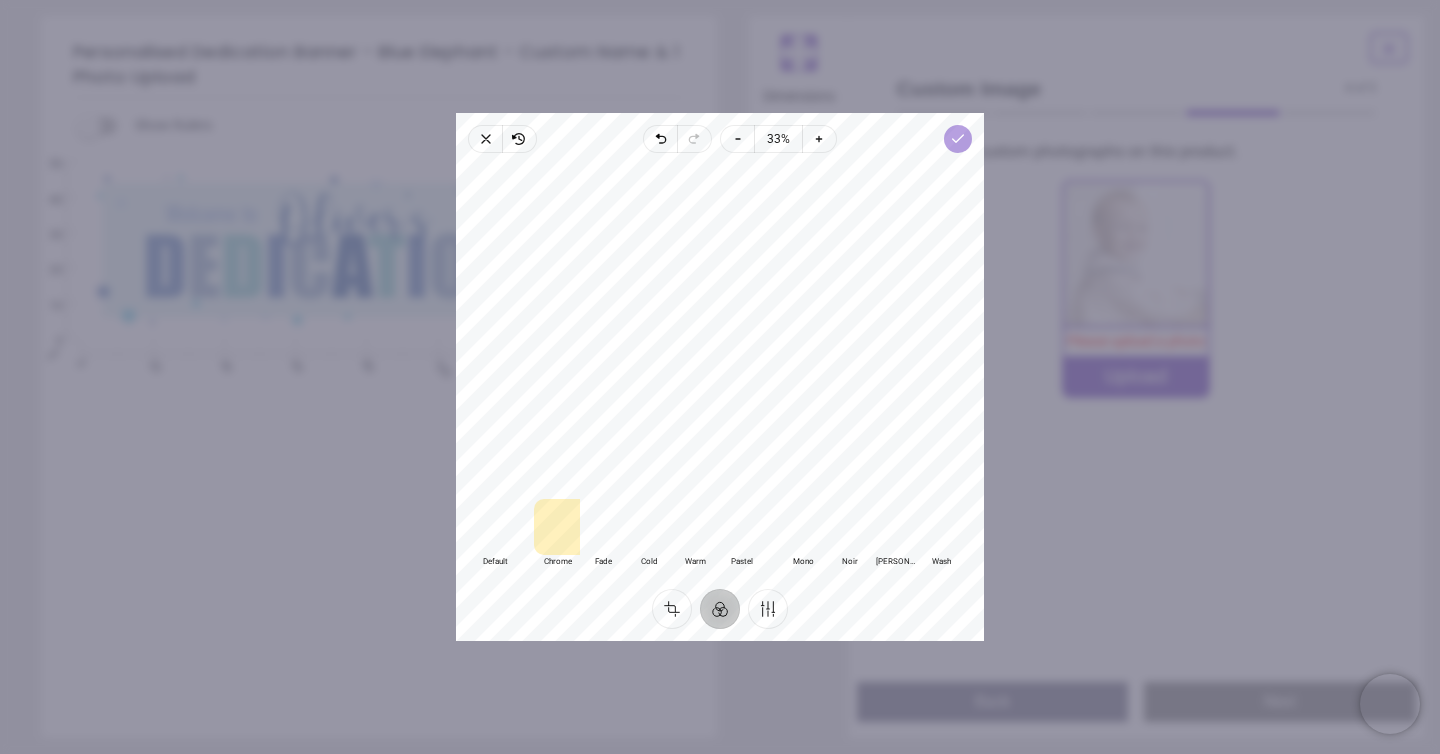 click on "Done" at bounding box center (958, 139) 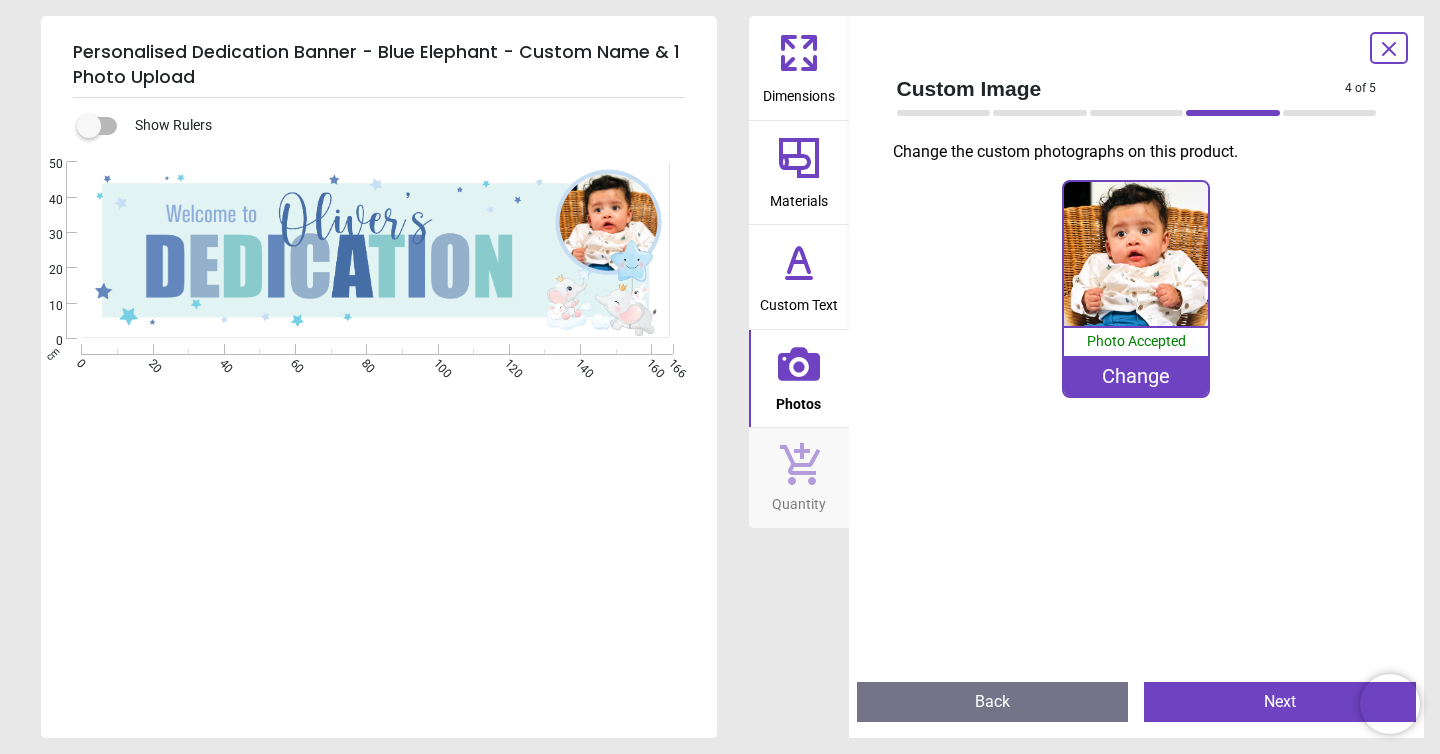 click 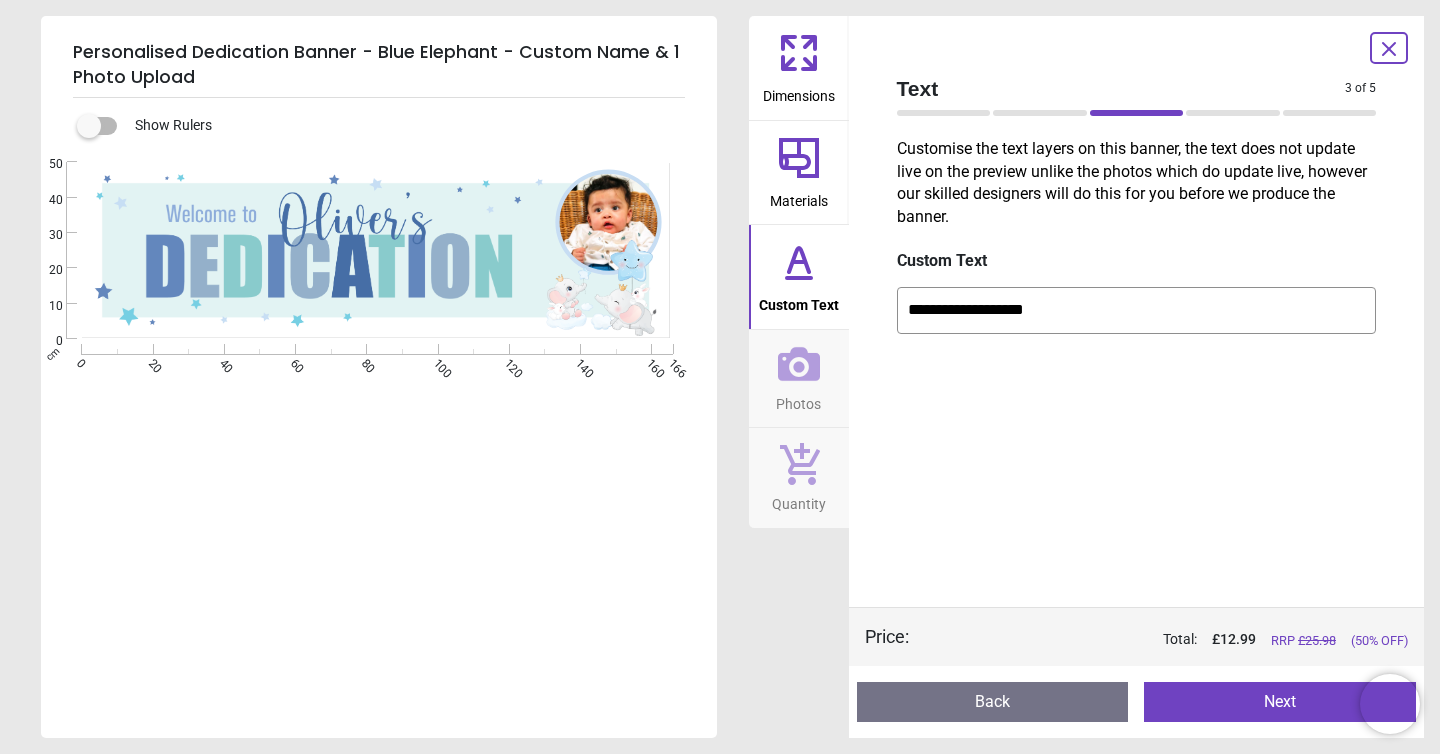click on "**********" at bounding box center [1137, 310] 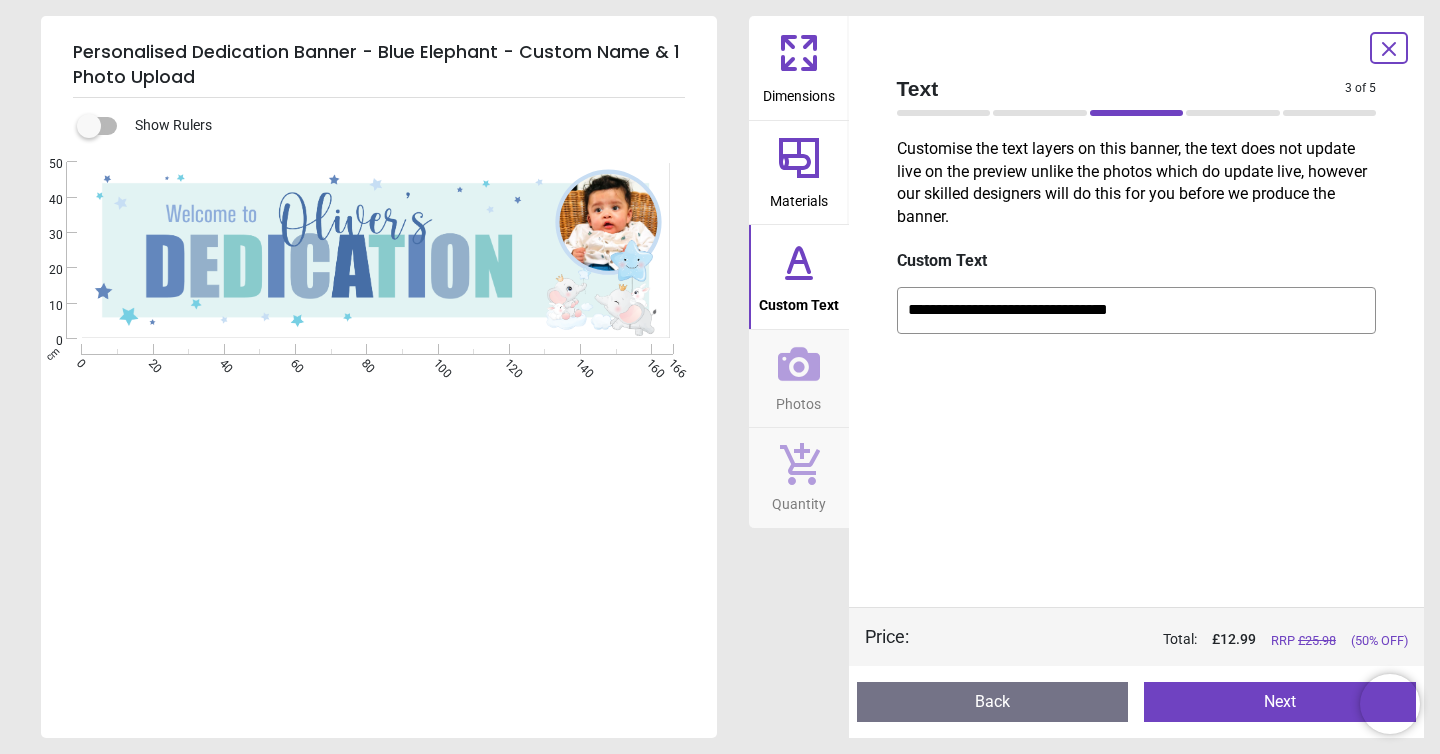 type on "**********" 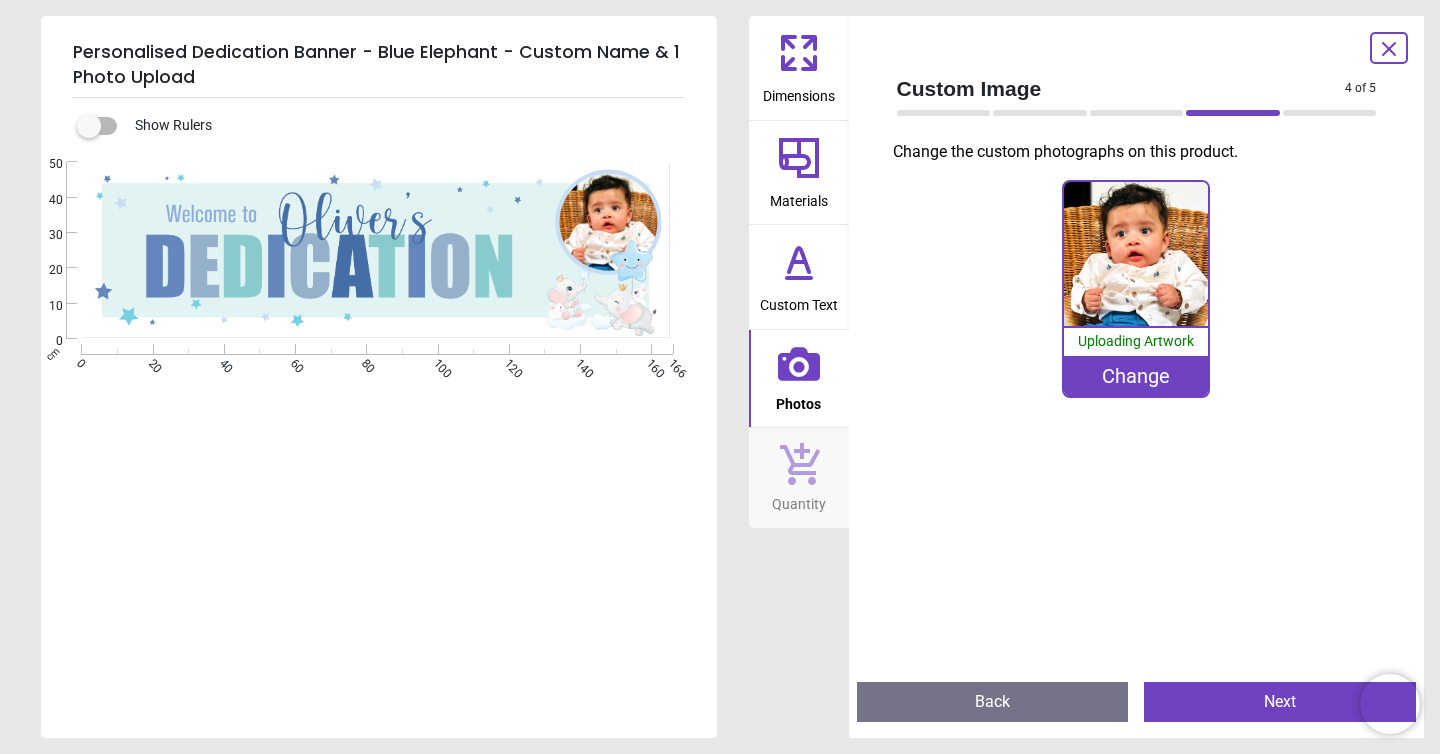 click on "Next" at bounding box center [1280, 702] 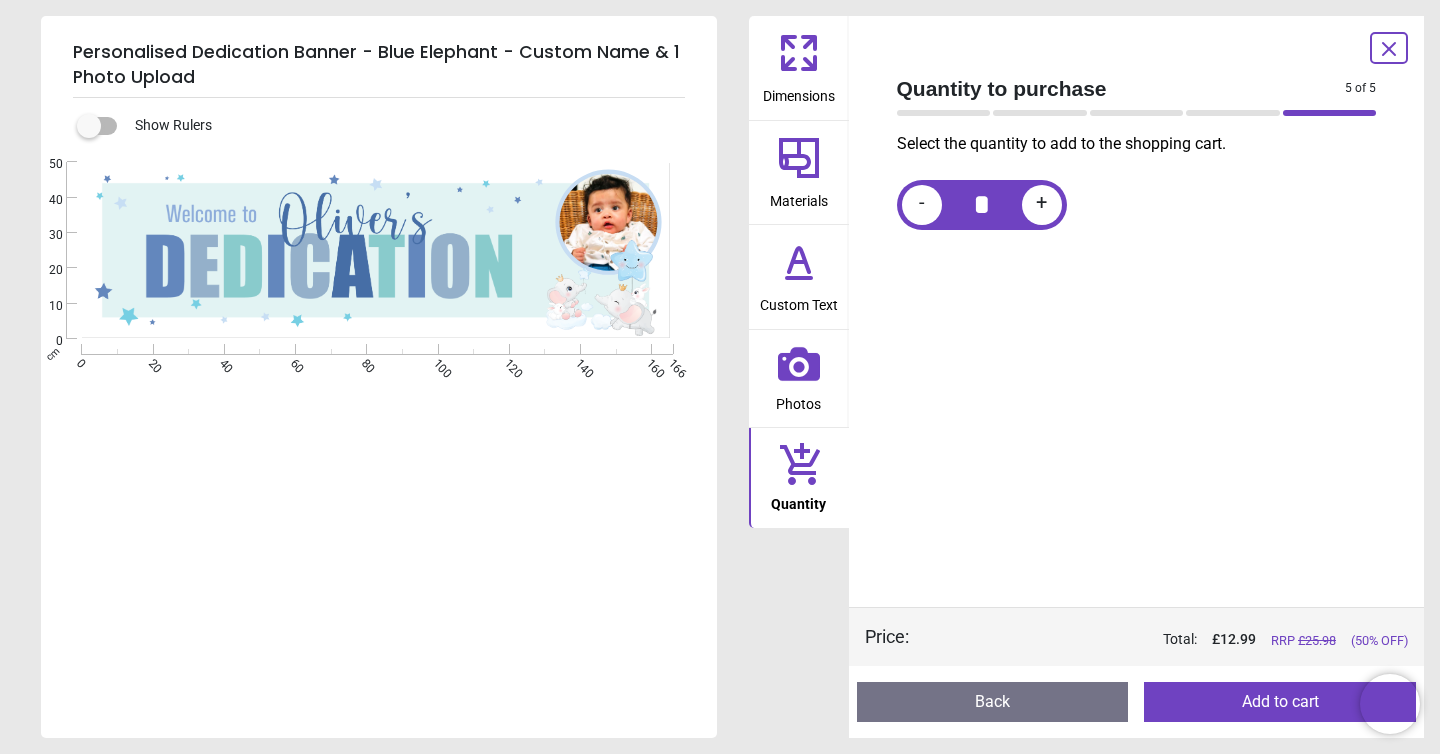 click on "Add to cart" at bounding box center [1280, 702] 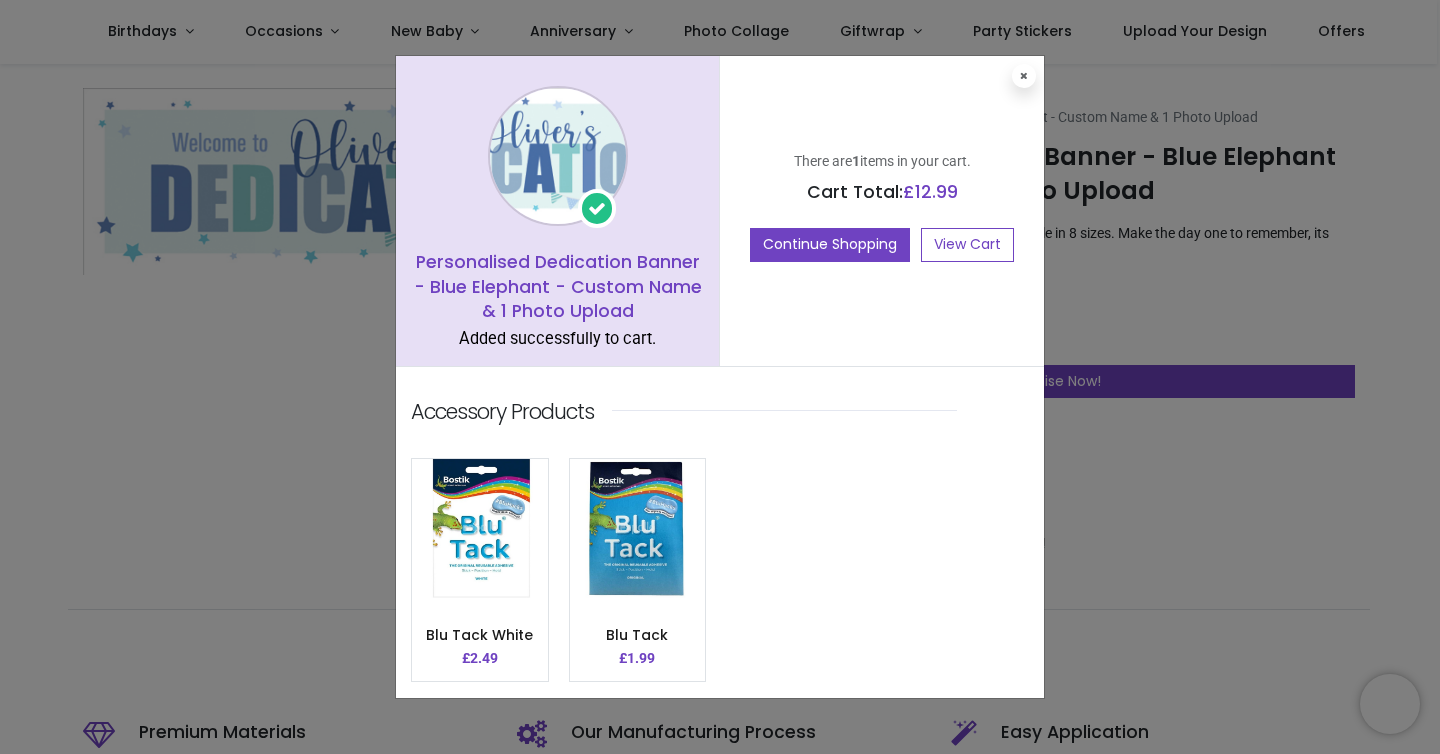 scroll, scrollTop: 0, scrollLeft: 0, axis: both 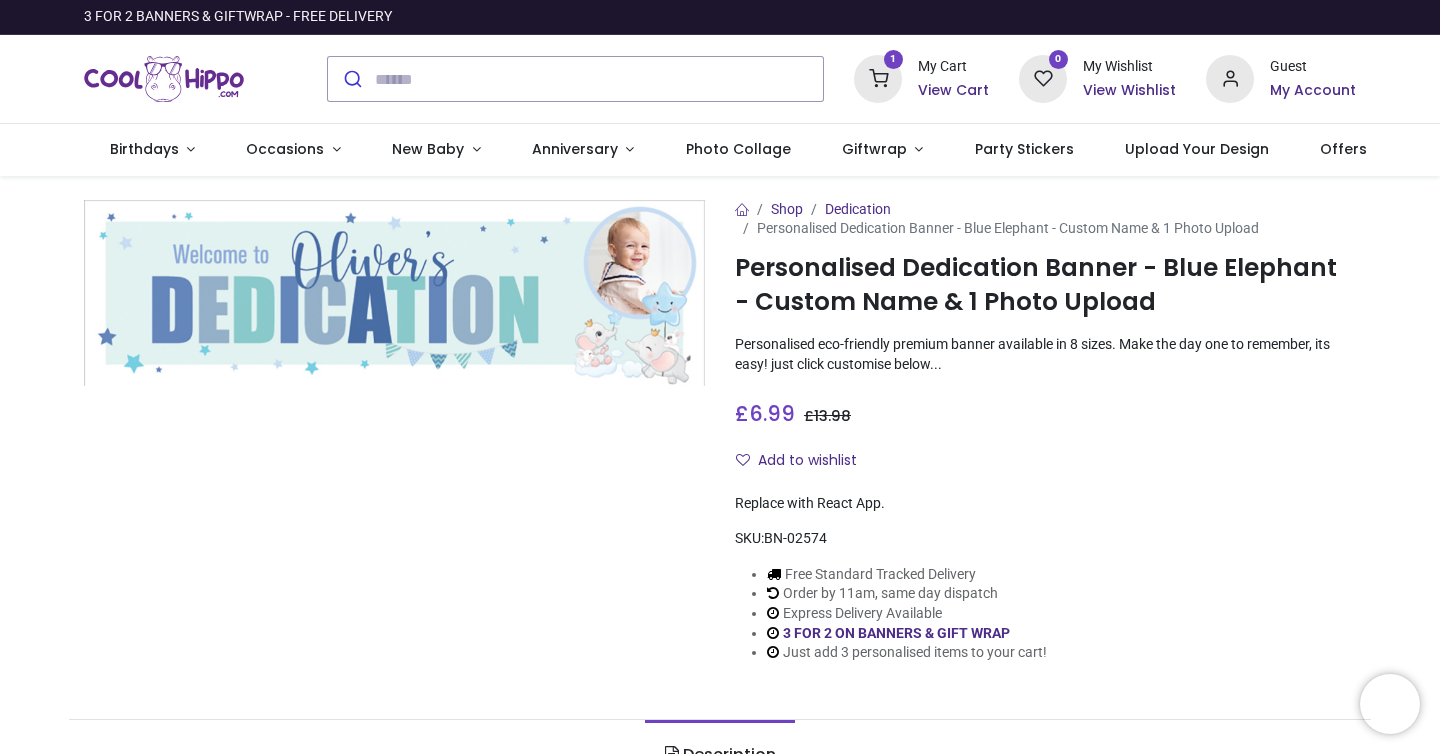 click on "View Cart" at bounding box center (953, 91) 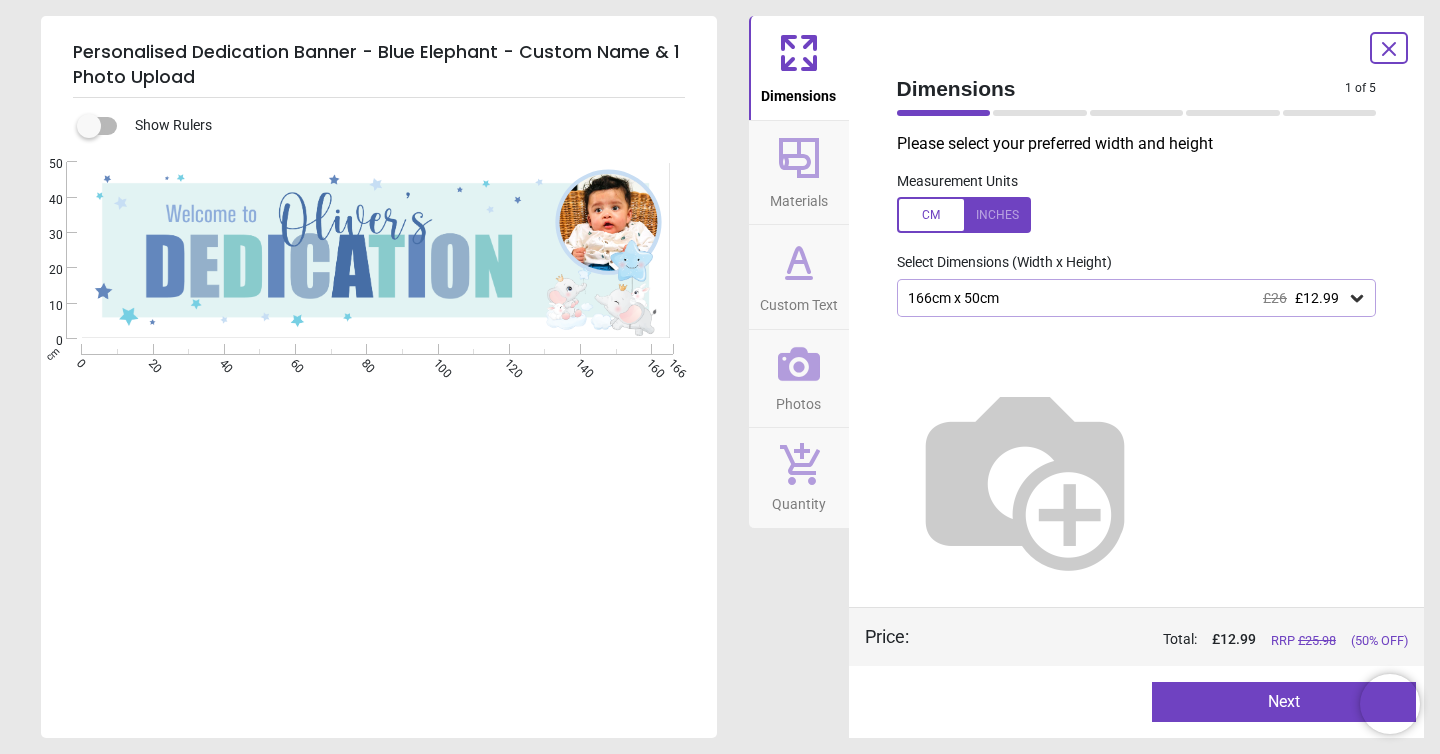 click at bounding box center [720, 377] 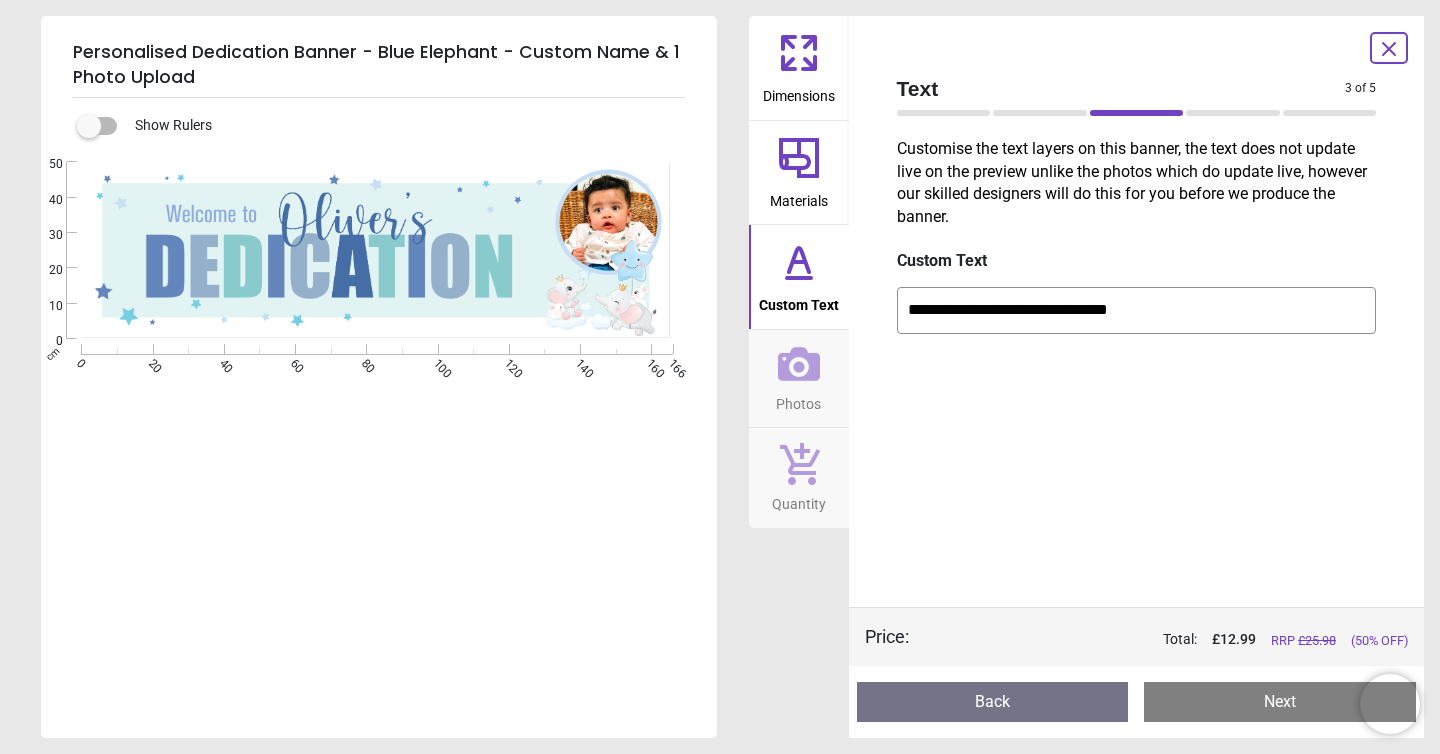 click on "**********" at bounding box center (1137, 310) 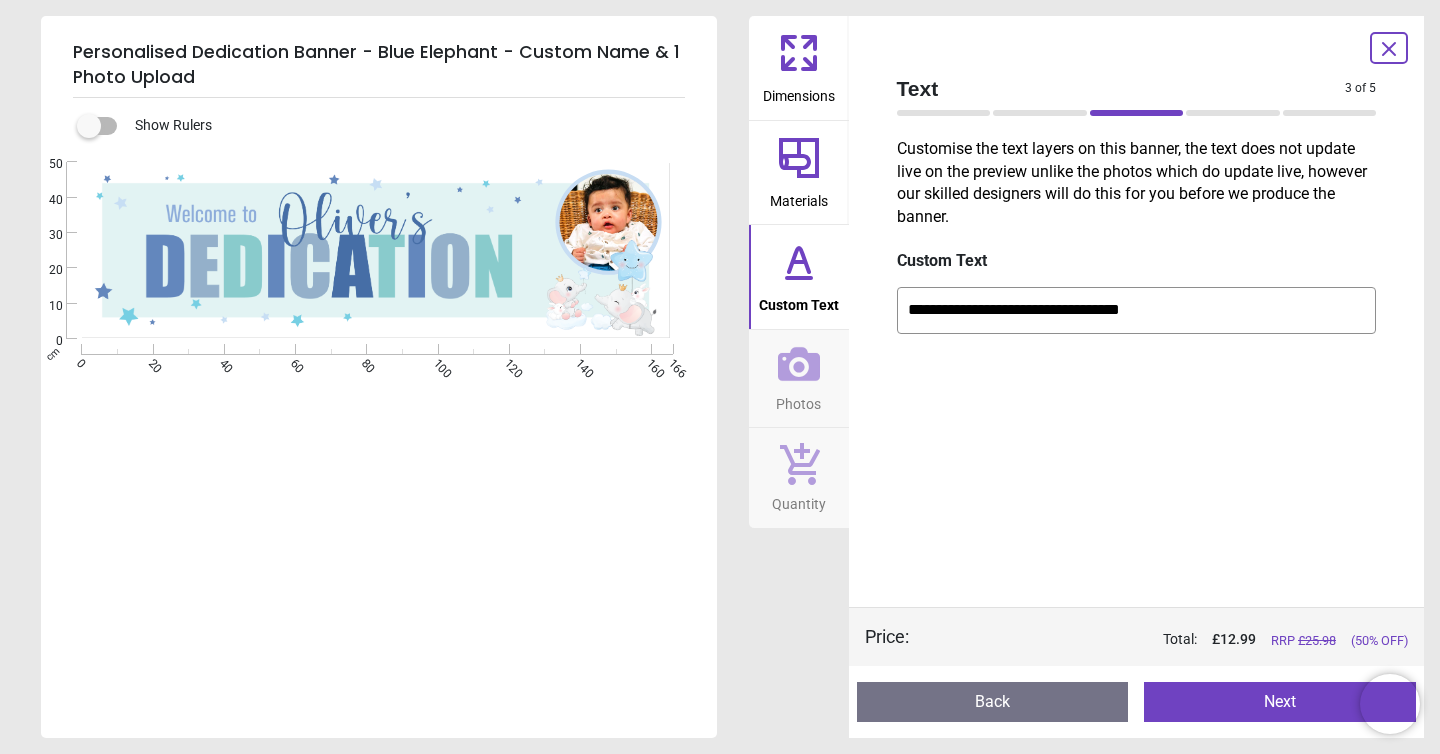 type on "**********" 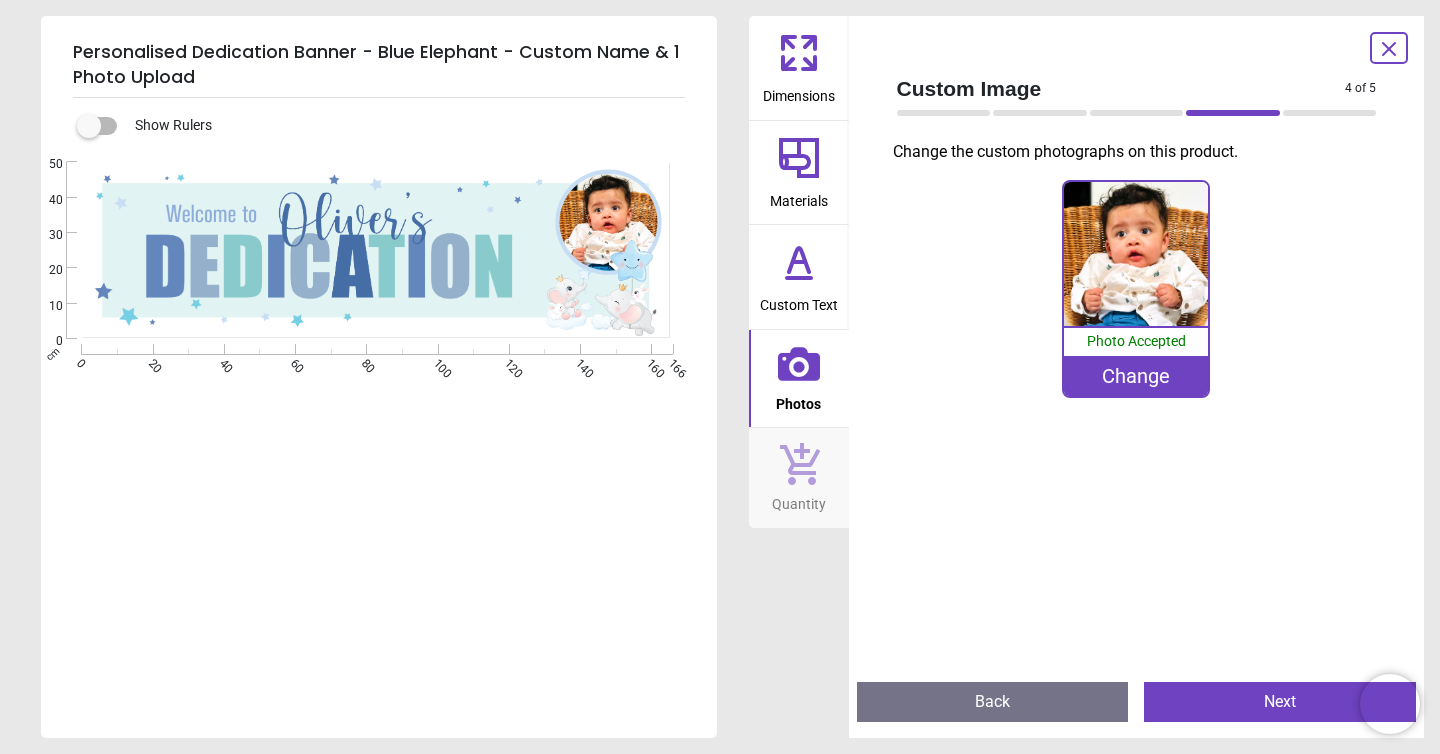 click on "Next" at bounding box center [1280, 702] 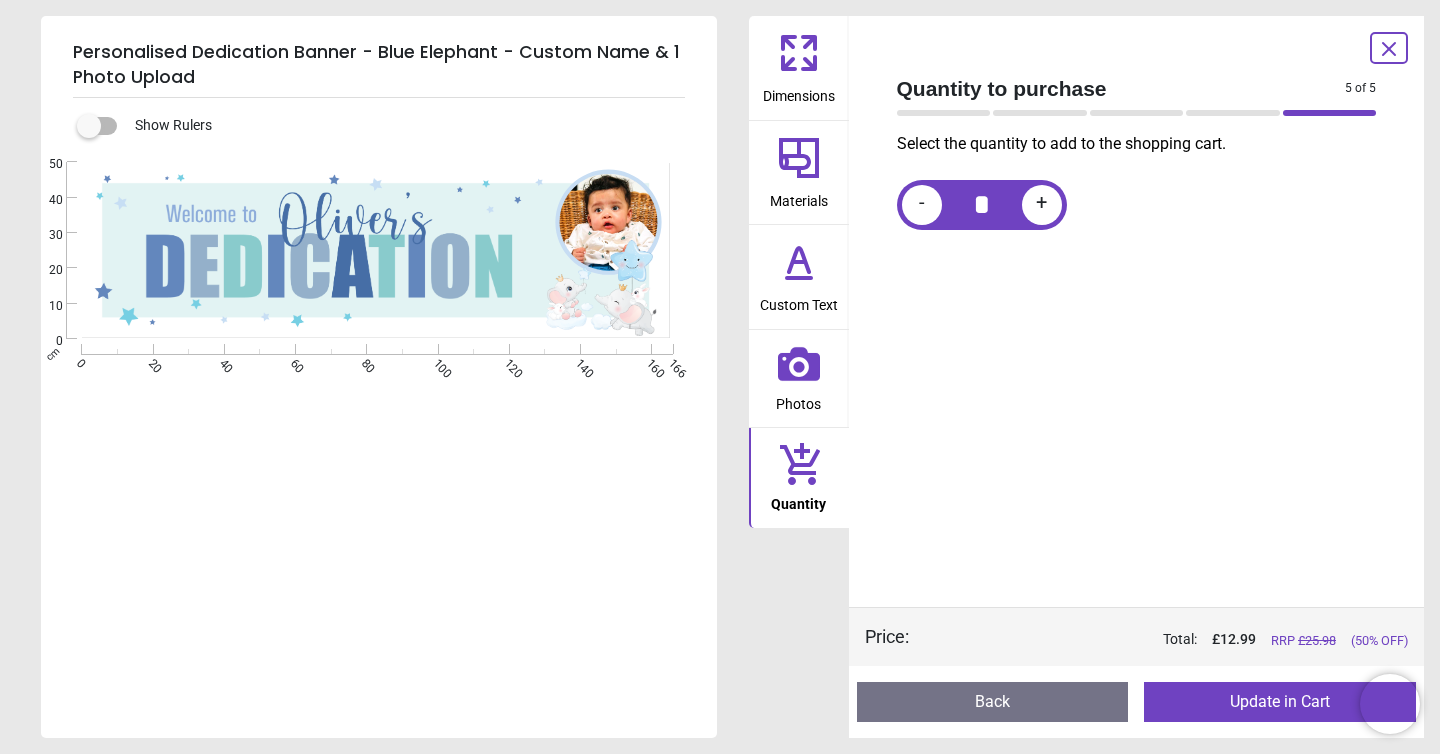 click on "Update in Cart" at bounding box center [1280, 702] 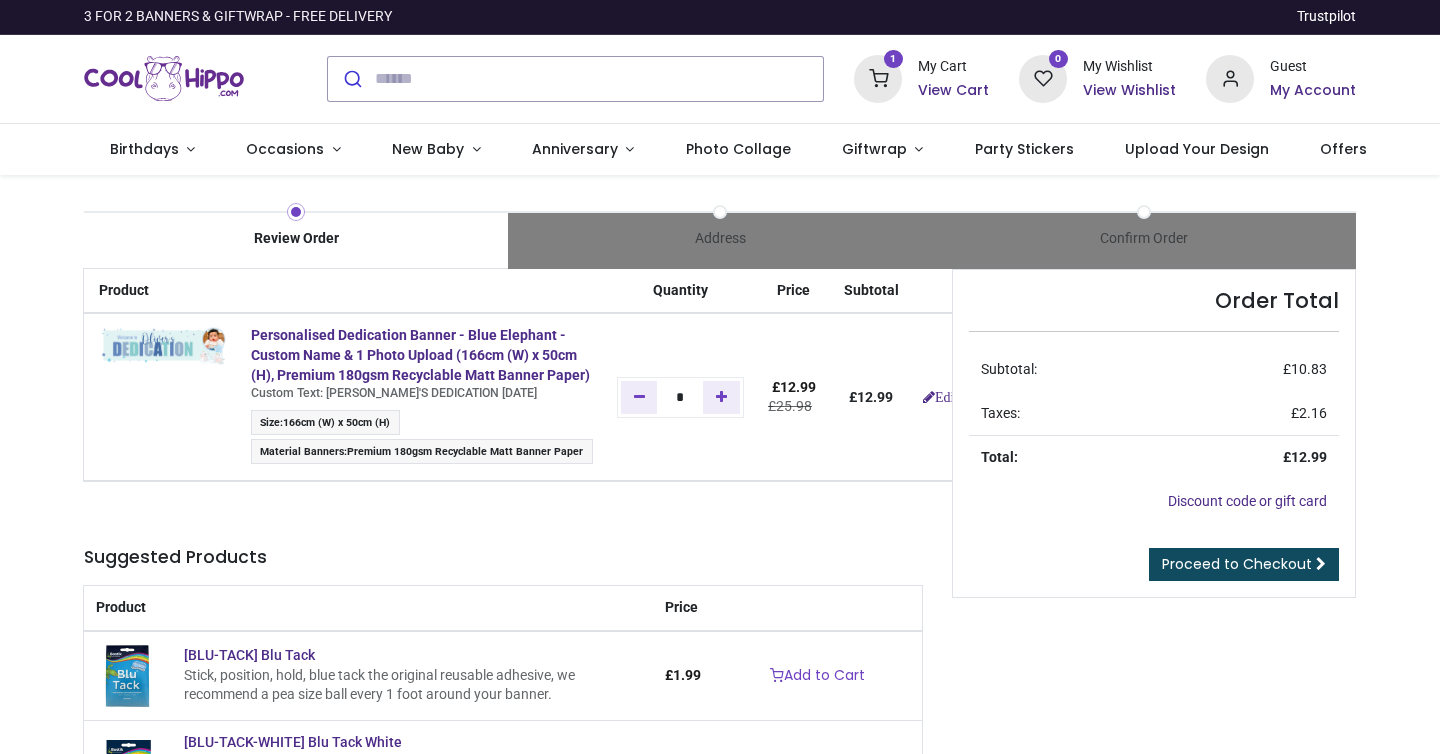 scroll, scrollTop: 0, scrollLeft: 0, axis: both 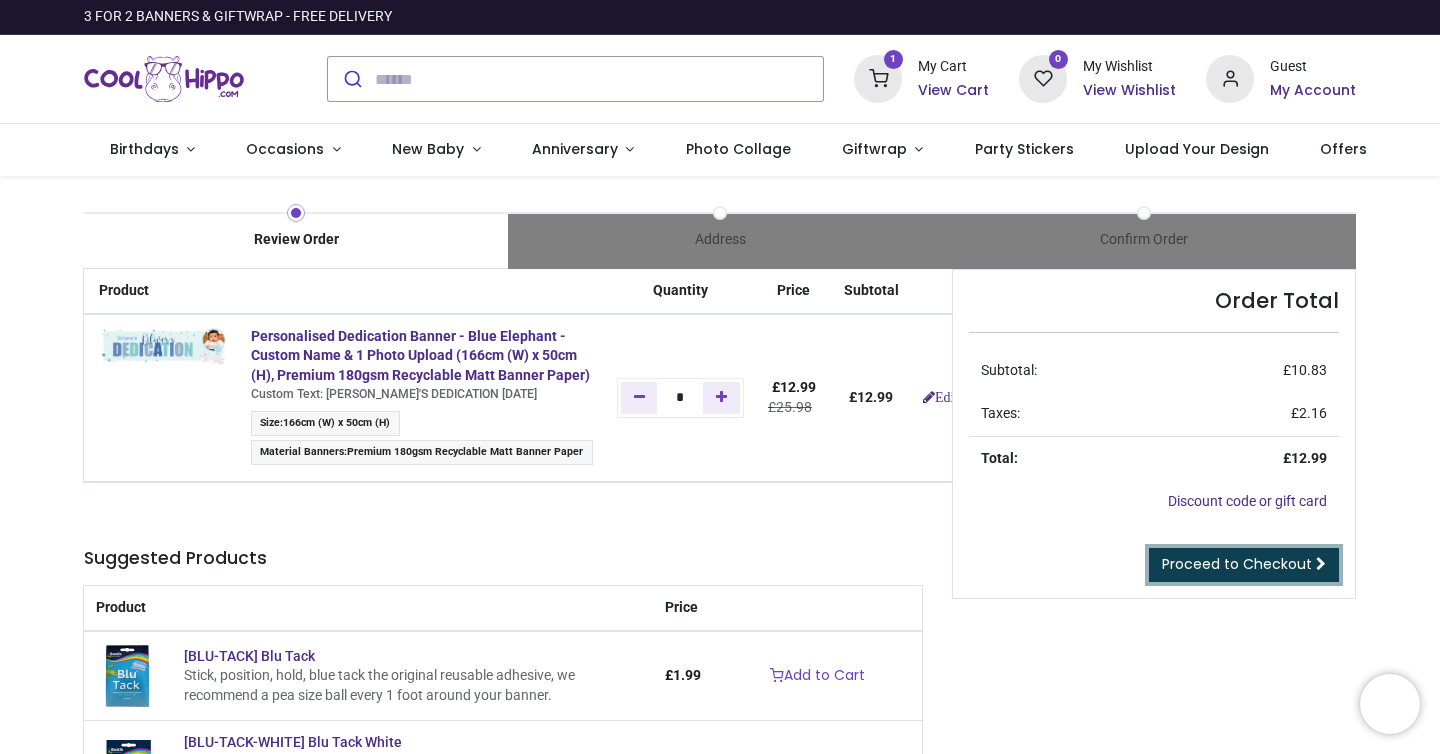 click on "Proceed to Checkout" at bounding box center (1237, 564) 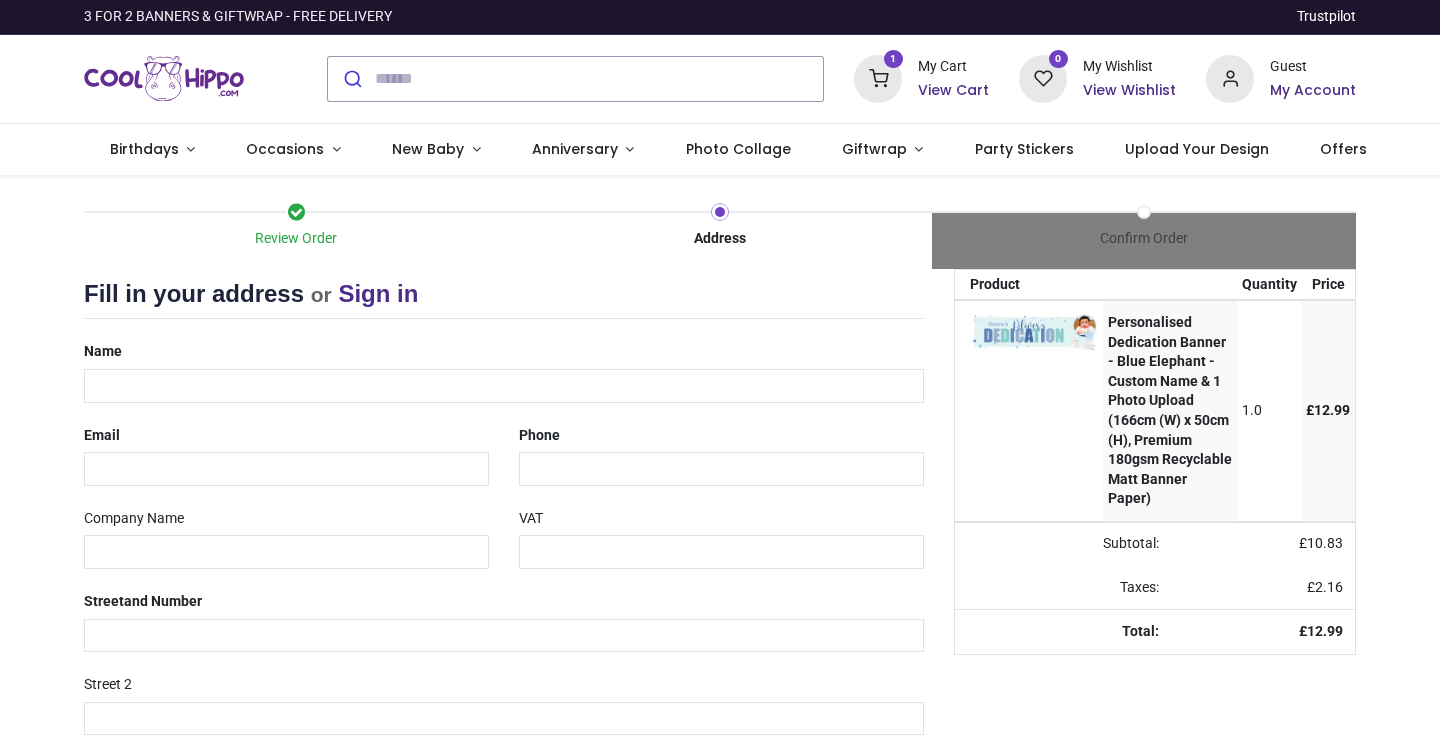 scroll, scrollTop: 0, scrollLeft: 0, axis: both 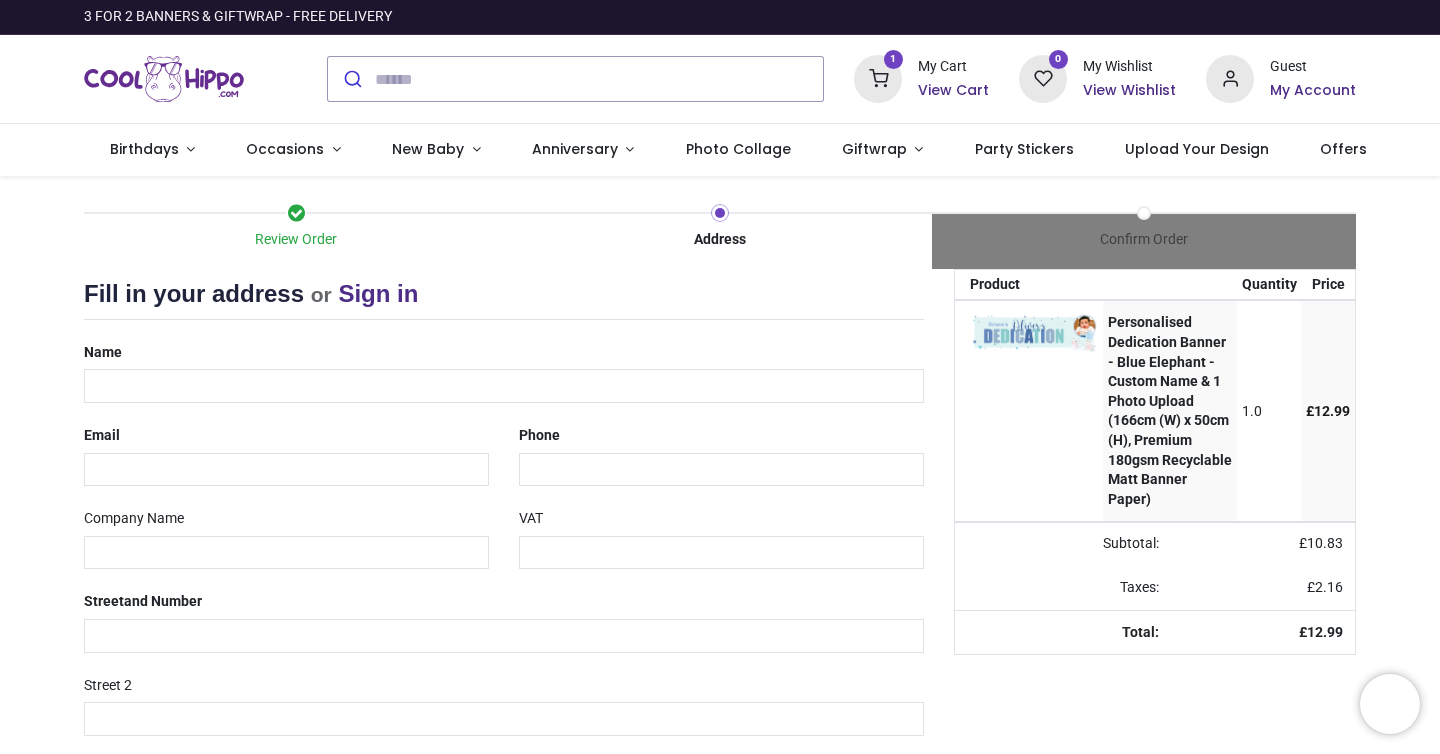 select on "***" 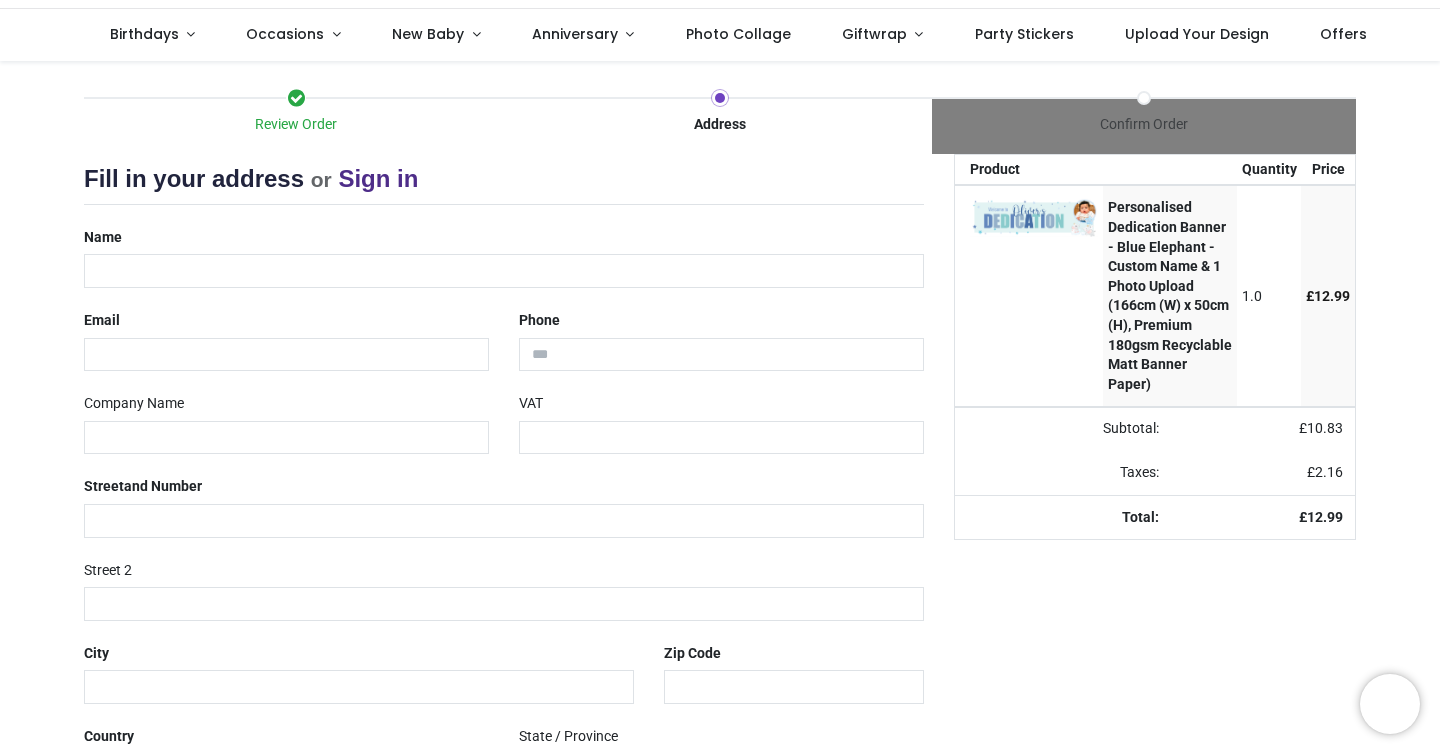 scroll, scrollTop: 159, scrollLeft: 0, axis: vertical 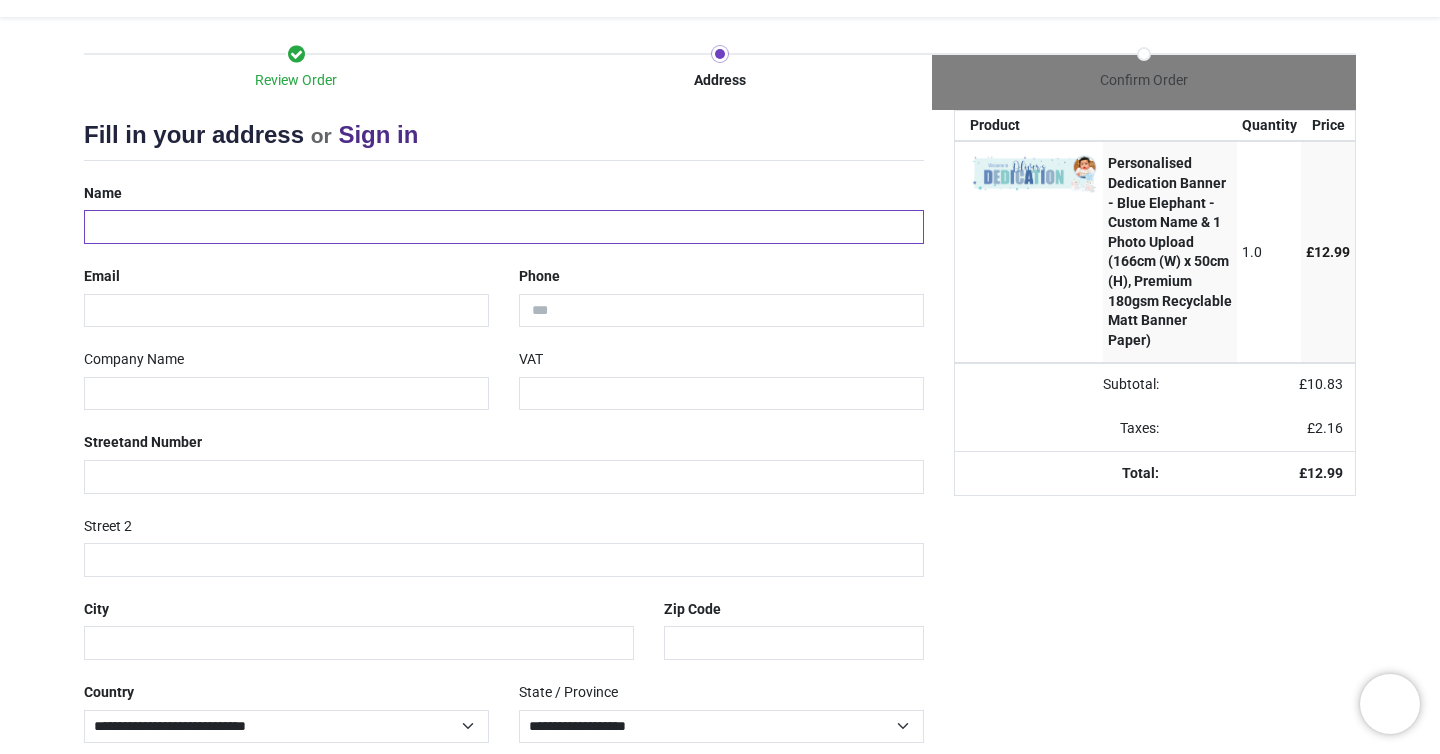 click at bounding box center [504, 227] 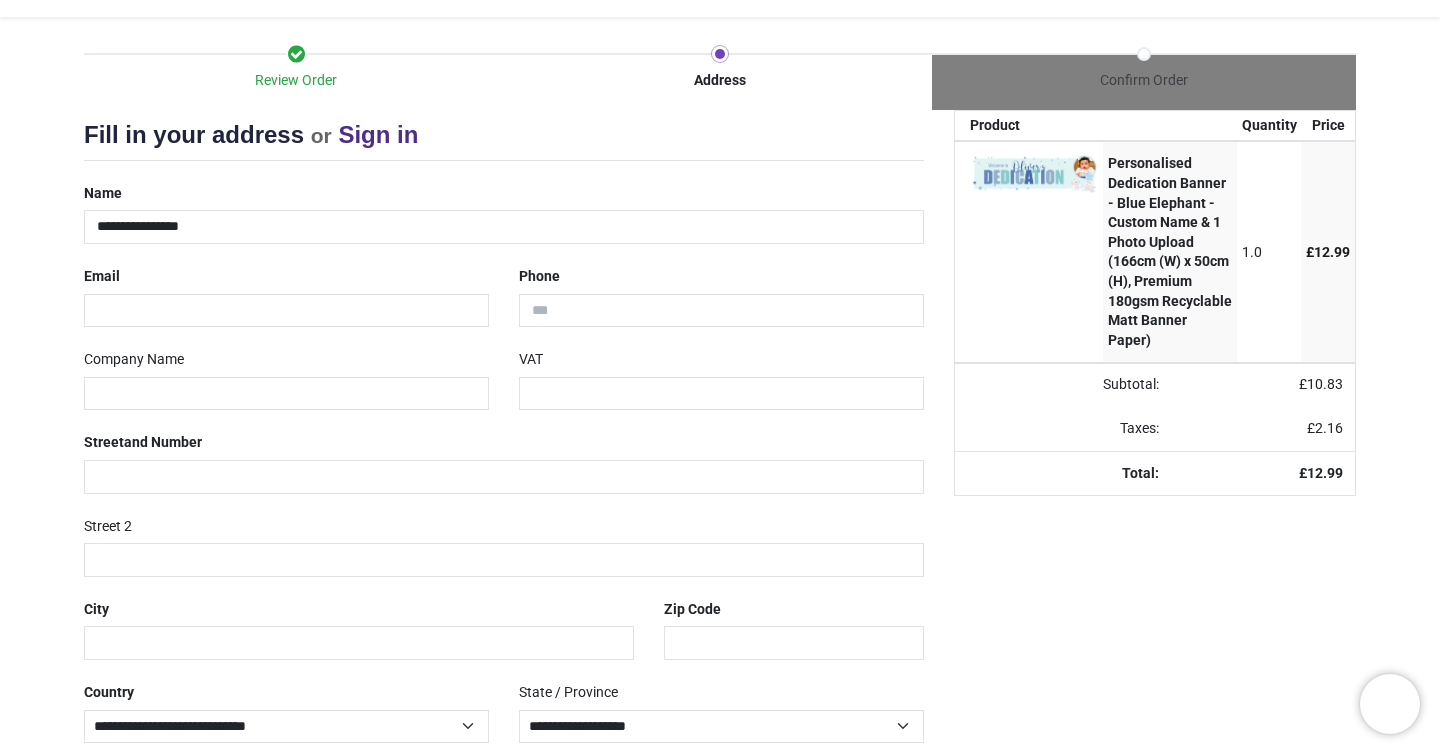 type on "**********" 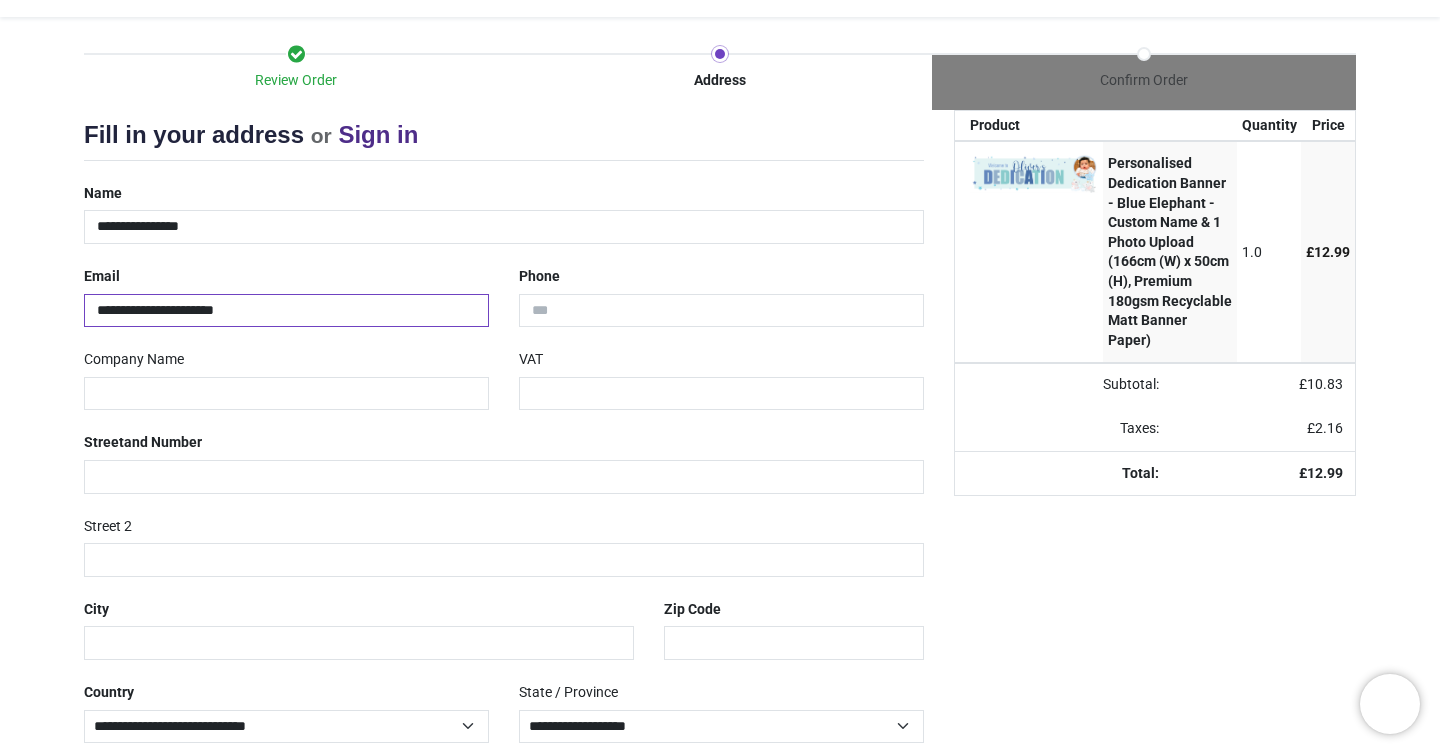 type on "**********" 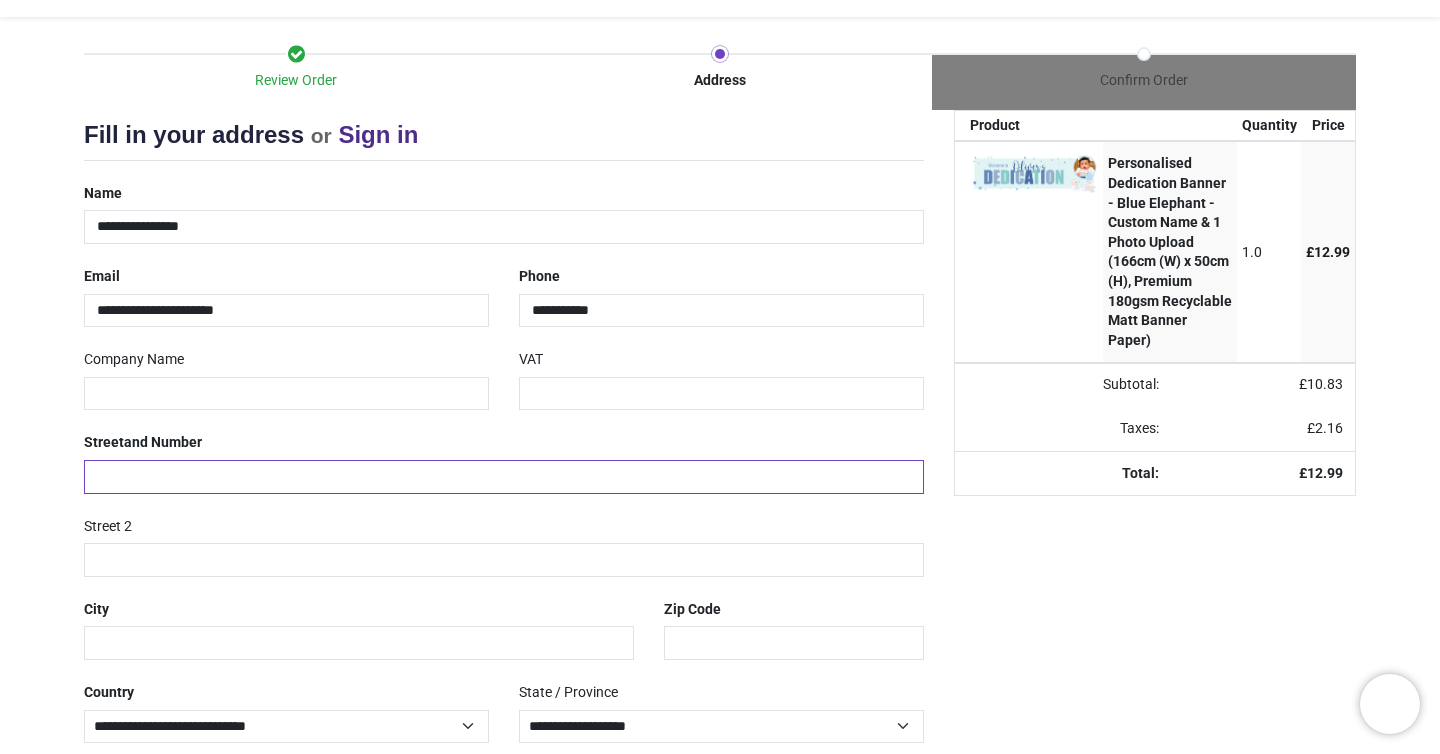 type on "**********" 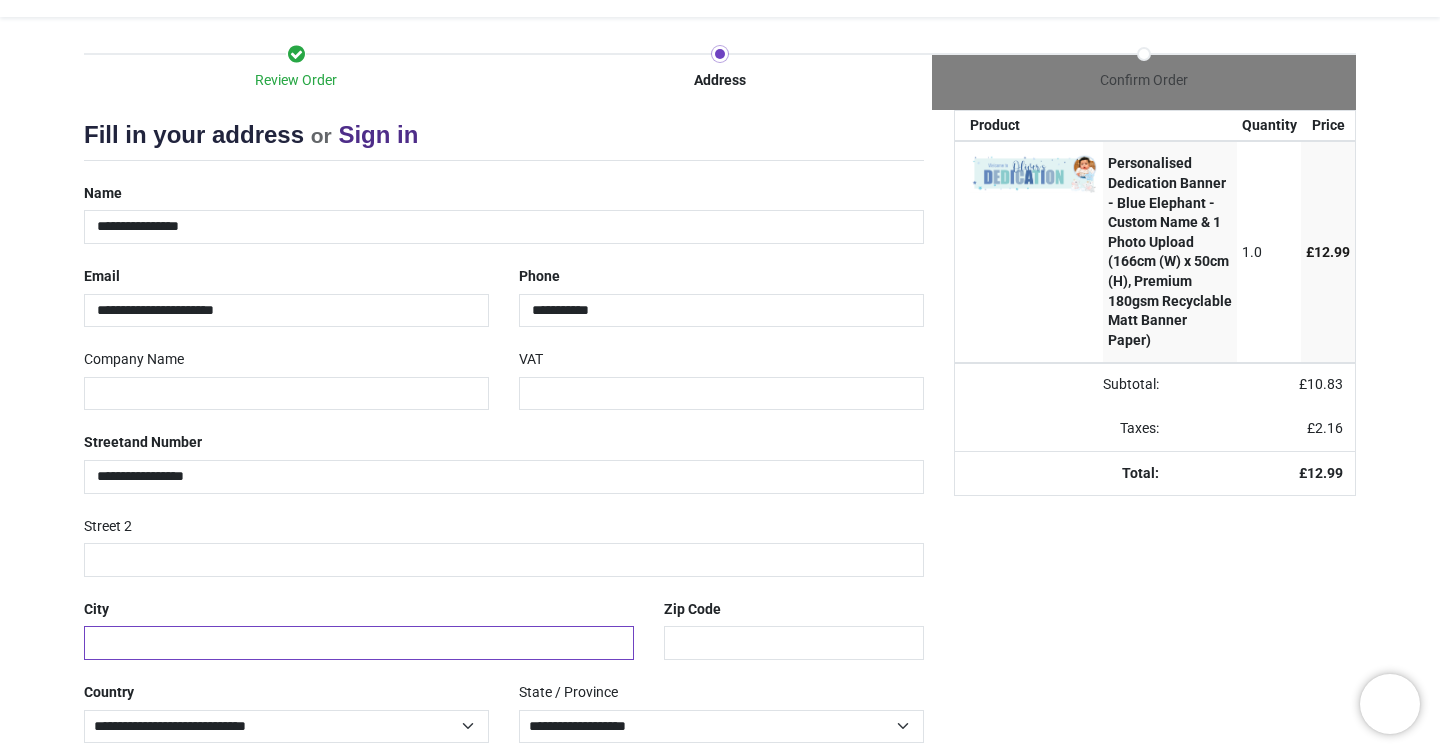 type on "******" 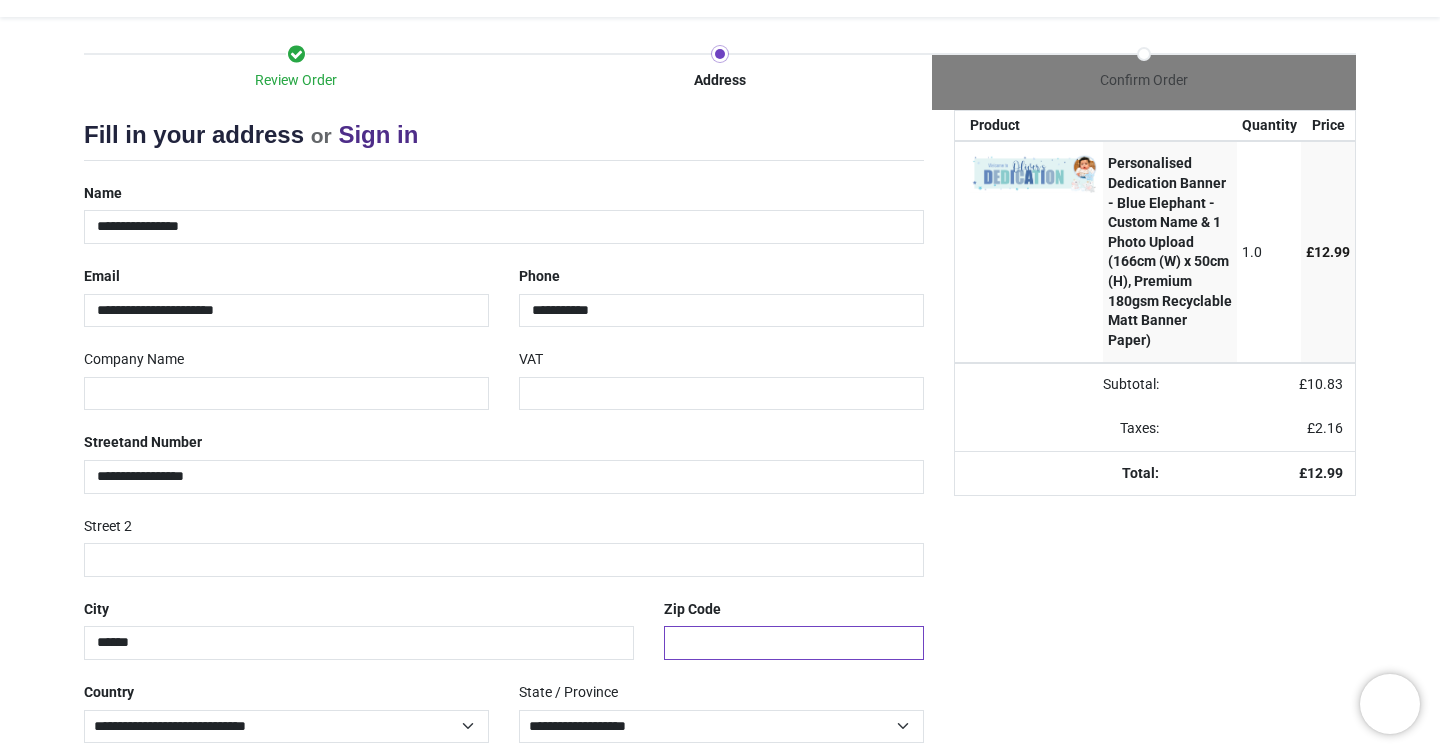 type on "*******" 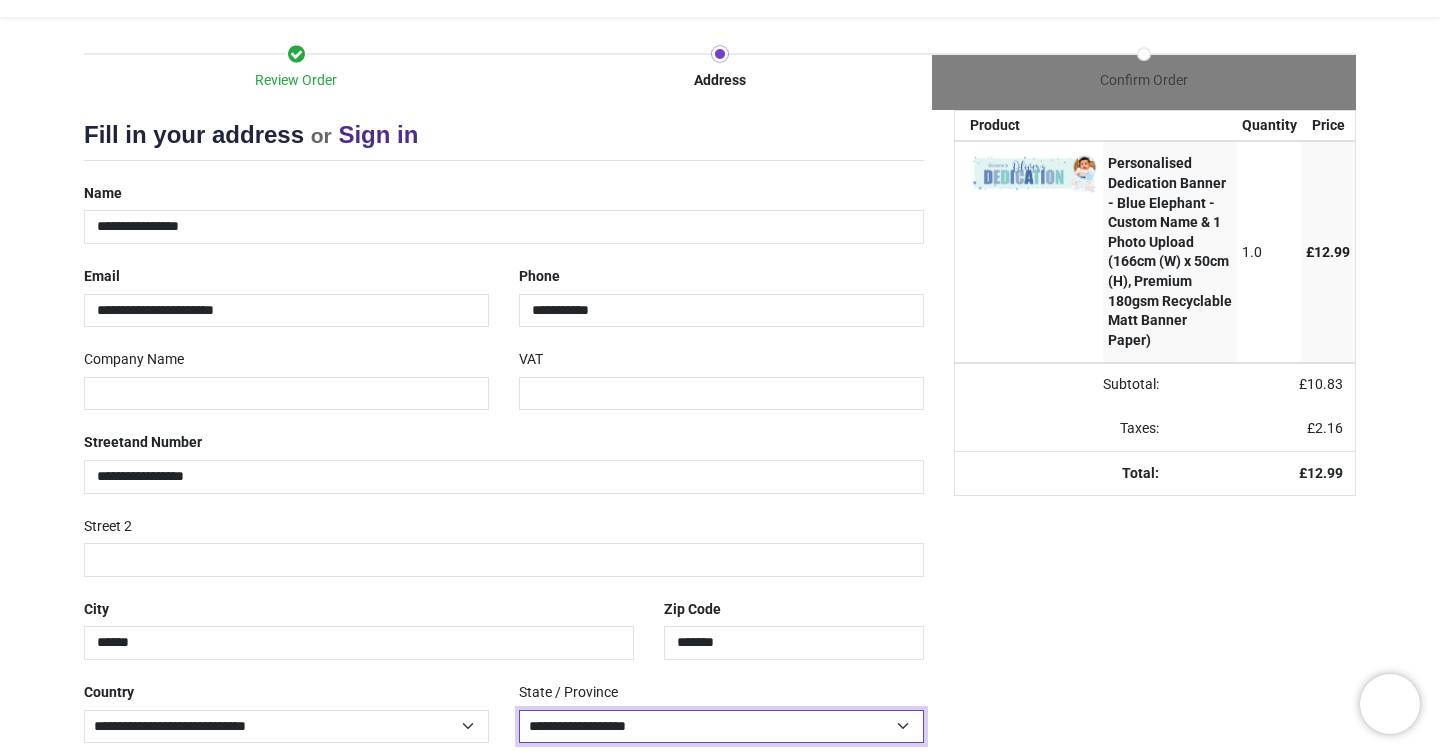 select on "***" 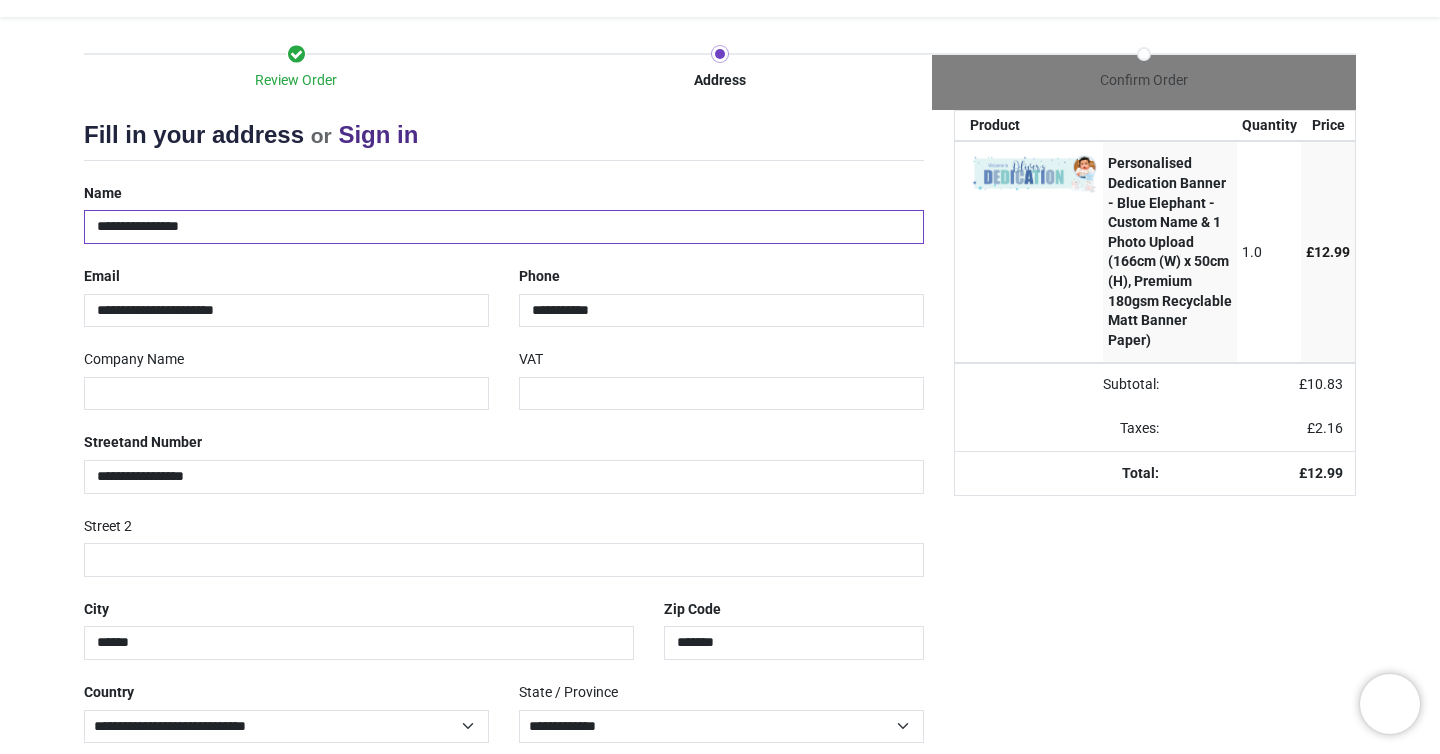 scroll, scrollTop: 261, scrollLeft: 0, axis: vertical 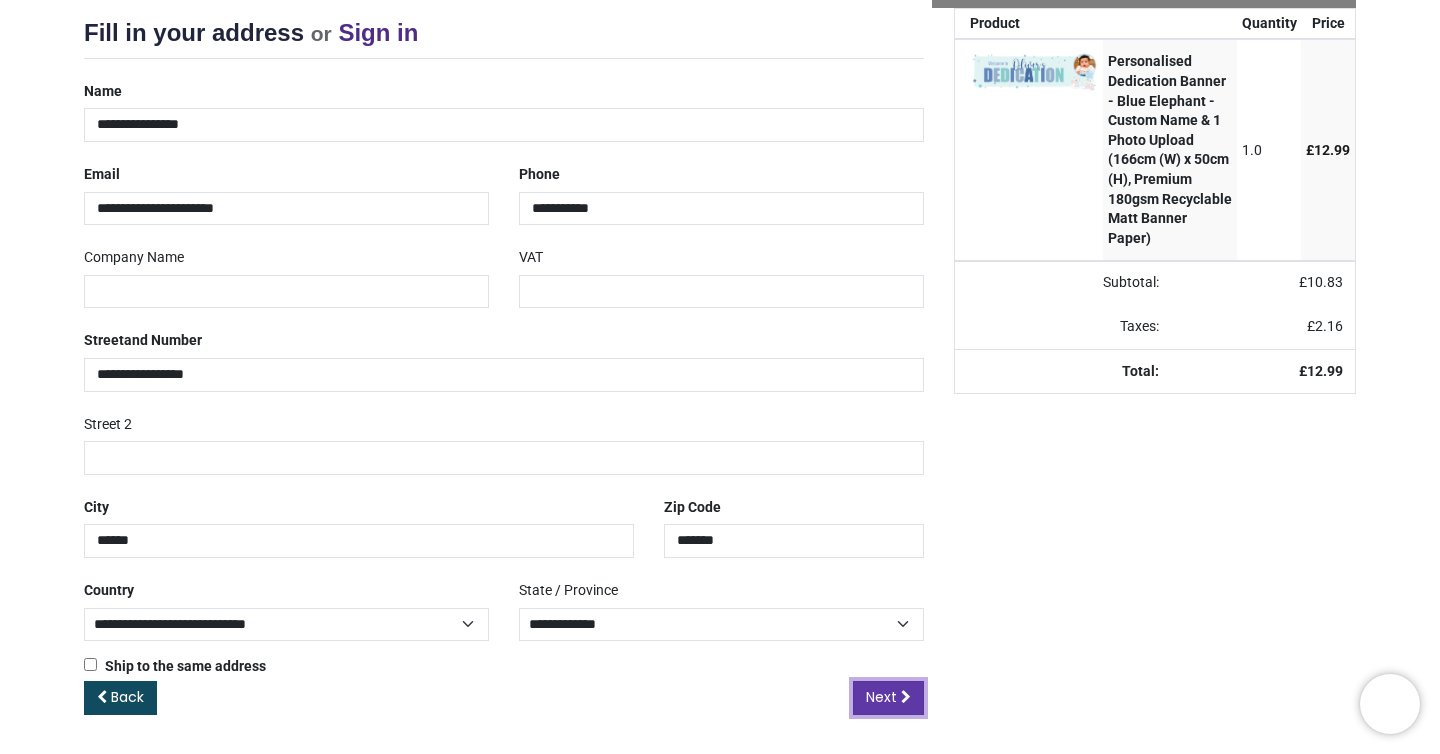 click on "Next" at bounding box center (881, 697) 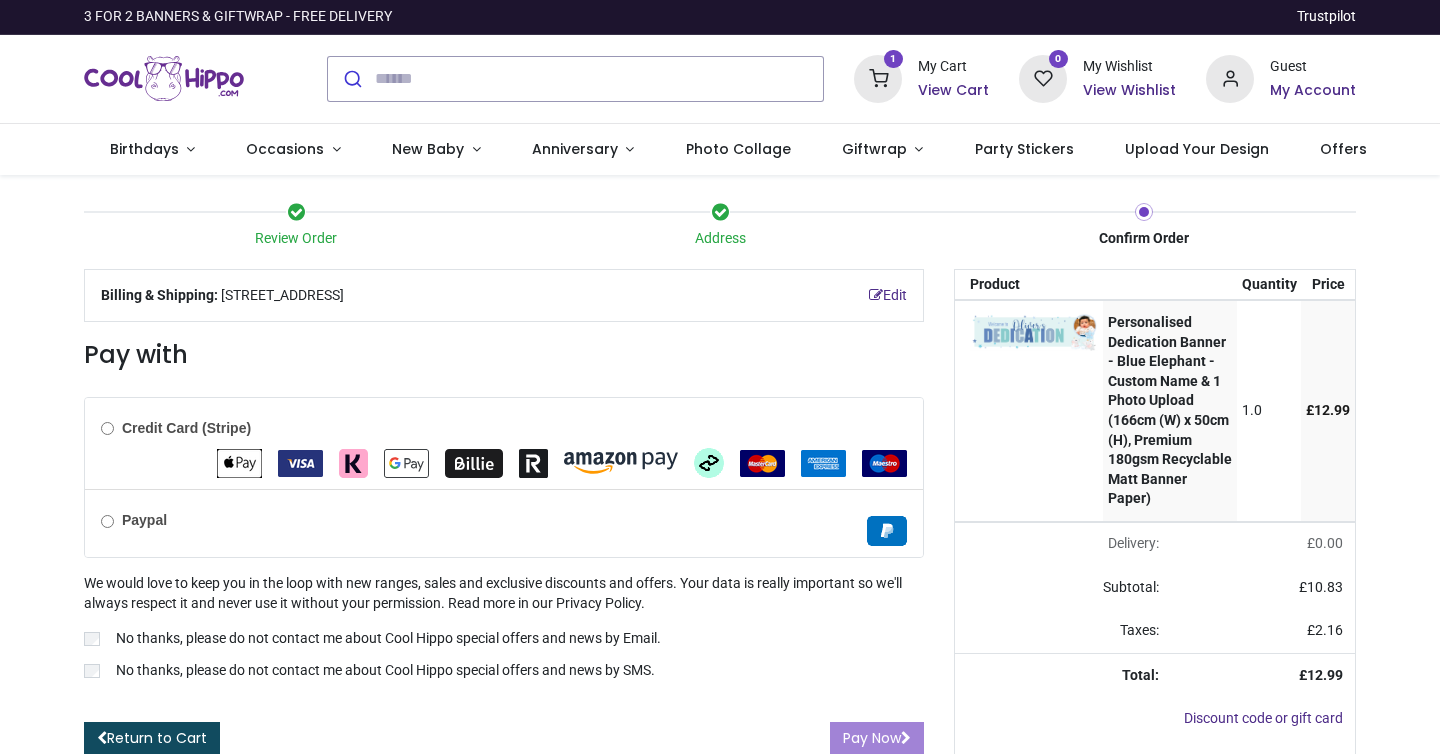 scroll, scrollTop: 0, scrollLeft: 0, axis: both 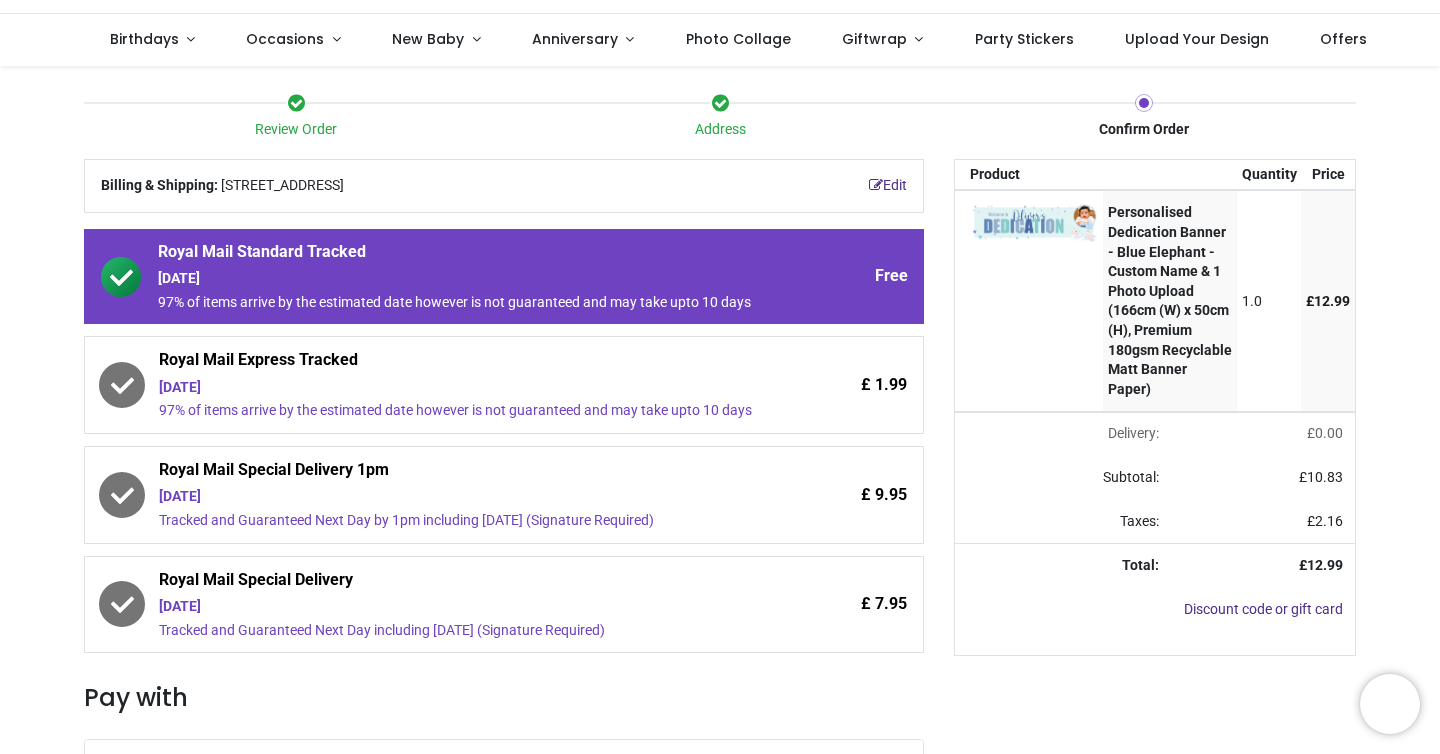 click on "Friday 11th July" at bounding box center [458, 388] 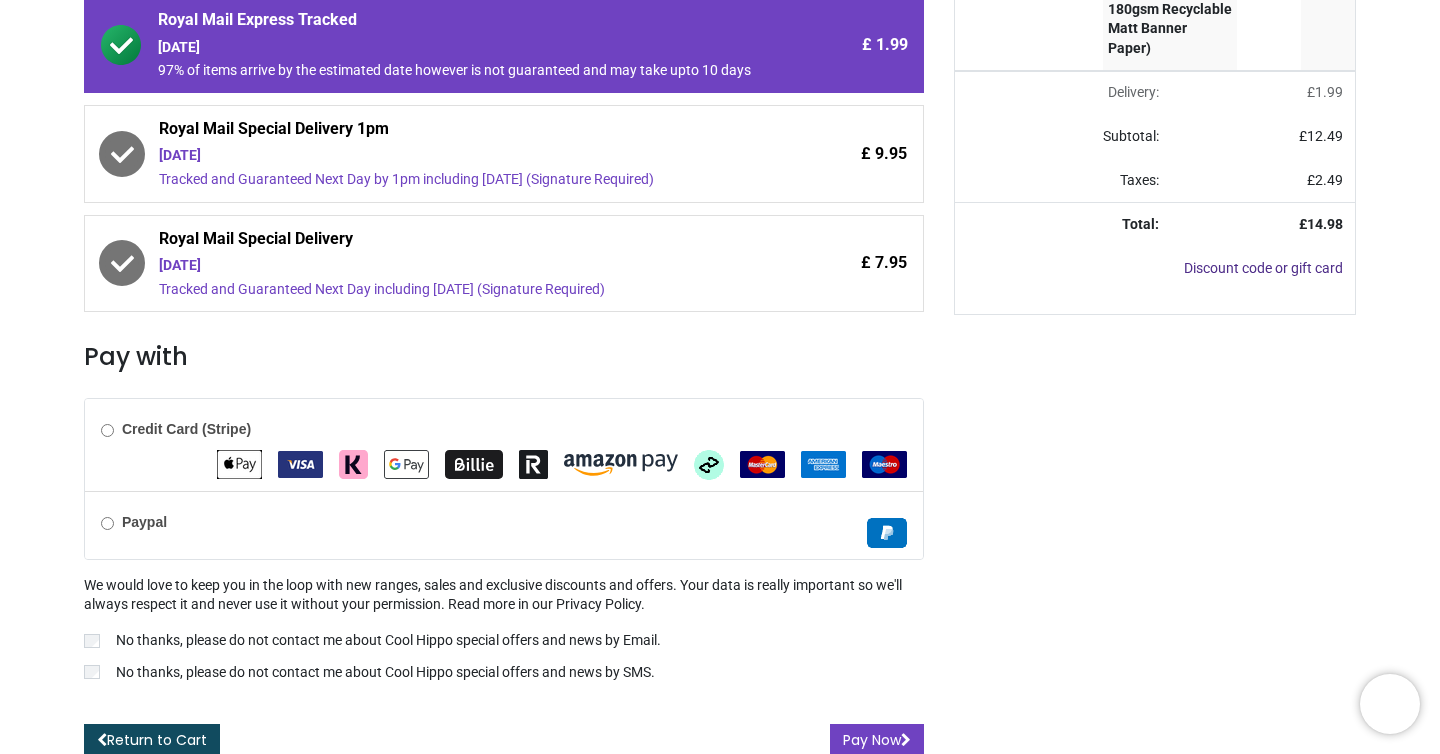 scroll, scrollTop: 452, scrollLeft: 0, axis: vertical 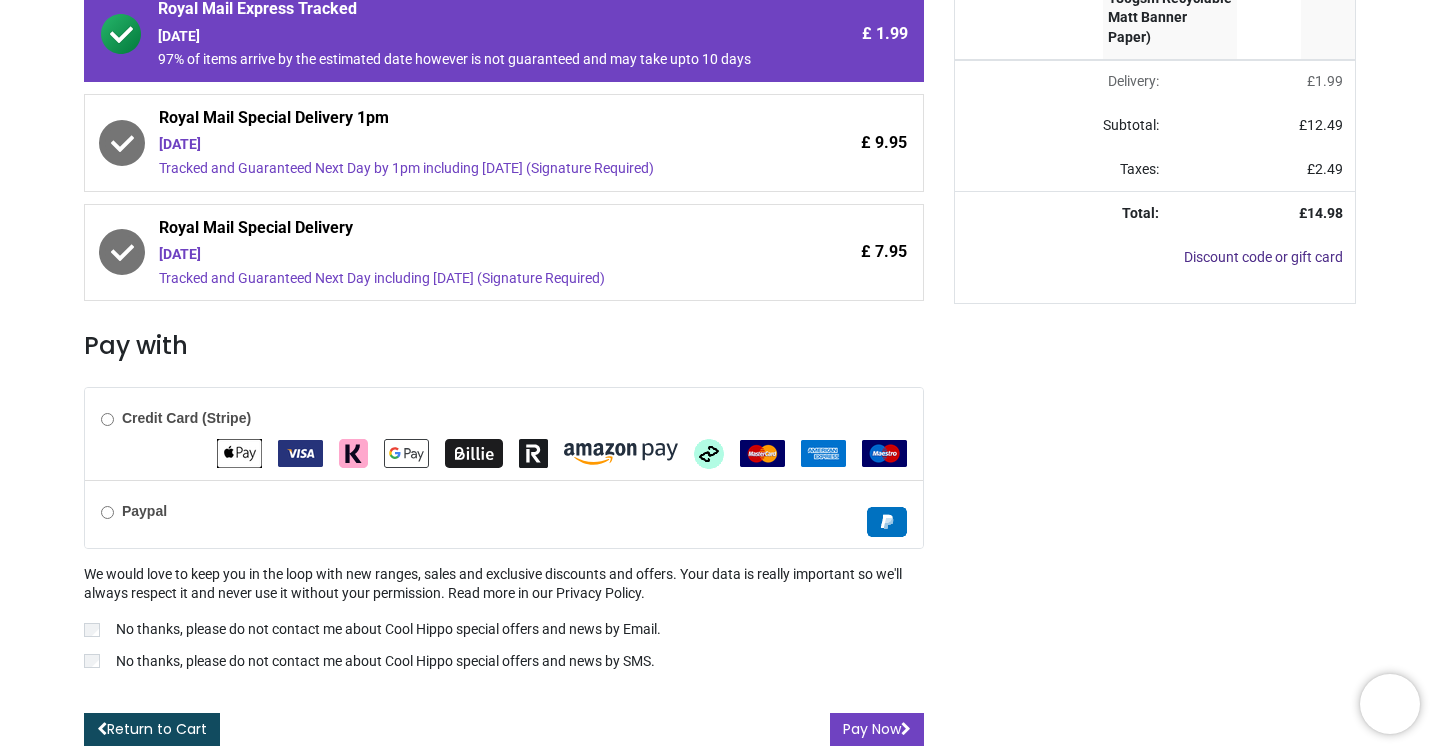 click on "We would love to keep you in the loop with new ranges, sales and exclusive discounts and offers. Your data is really important so we'll always respect it and never use it without your permission. Read more in our Privacy Policy.
No thanks, please do not contact me about Cool Hippo special offers and news by Email.
No thanks, please do not contact me about Cool Hippo special offers and news by SMS." at bounding box center [504, 620] 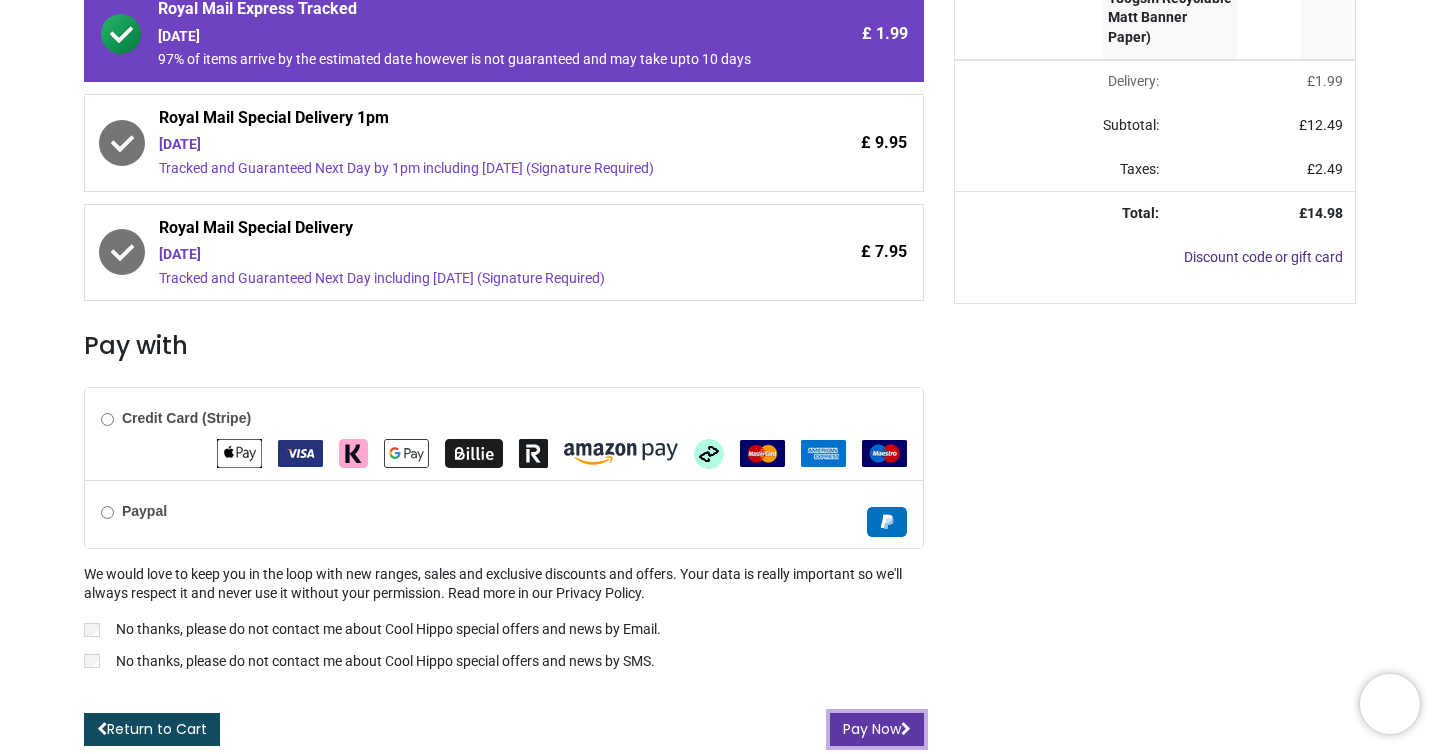 click on "Pay Now" at bounding box center [877, 730] 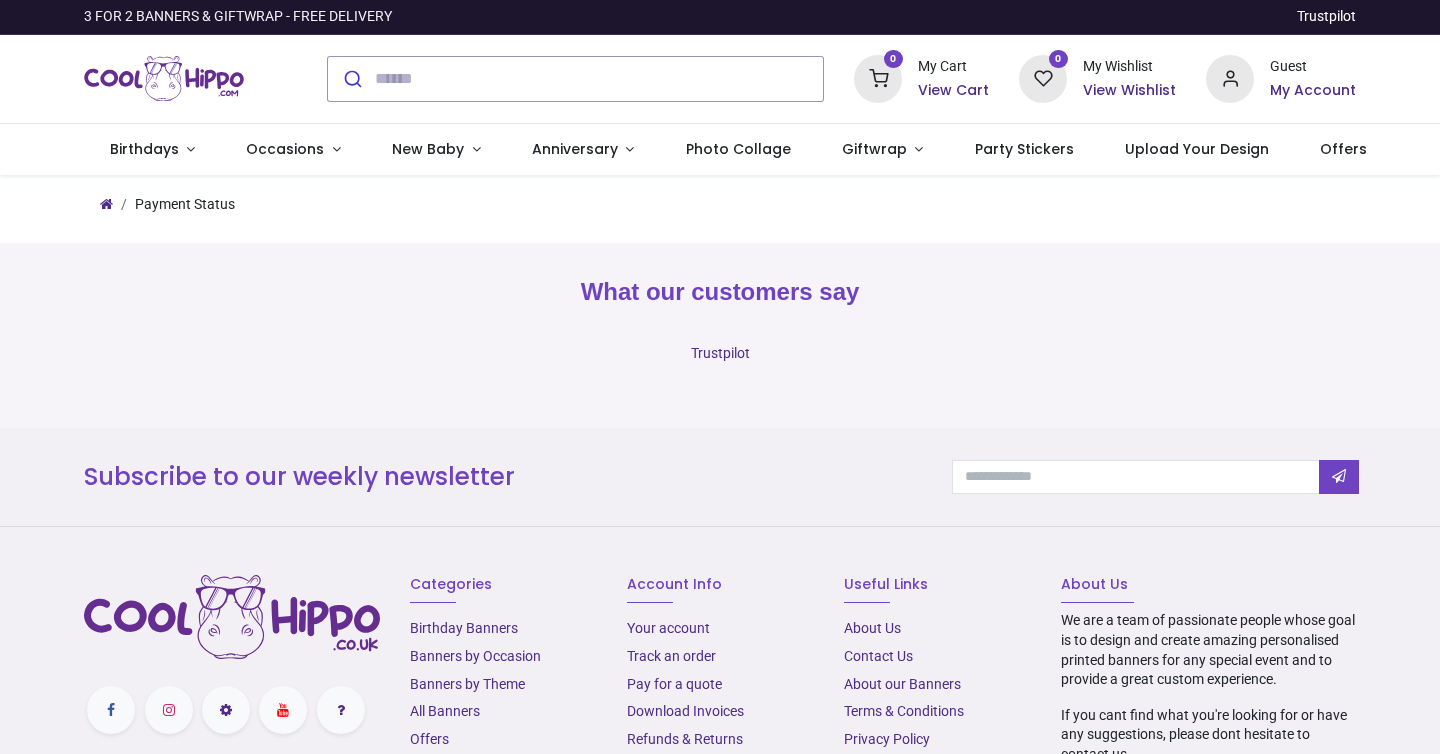 scroll, scrollTop: 0, scrollLeft: 0, axis: both 